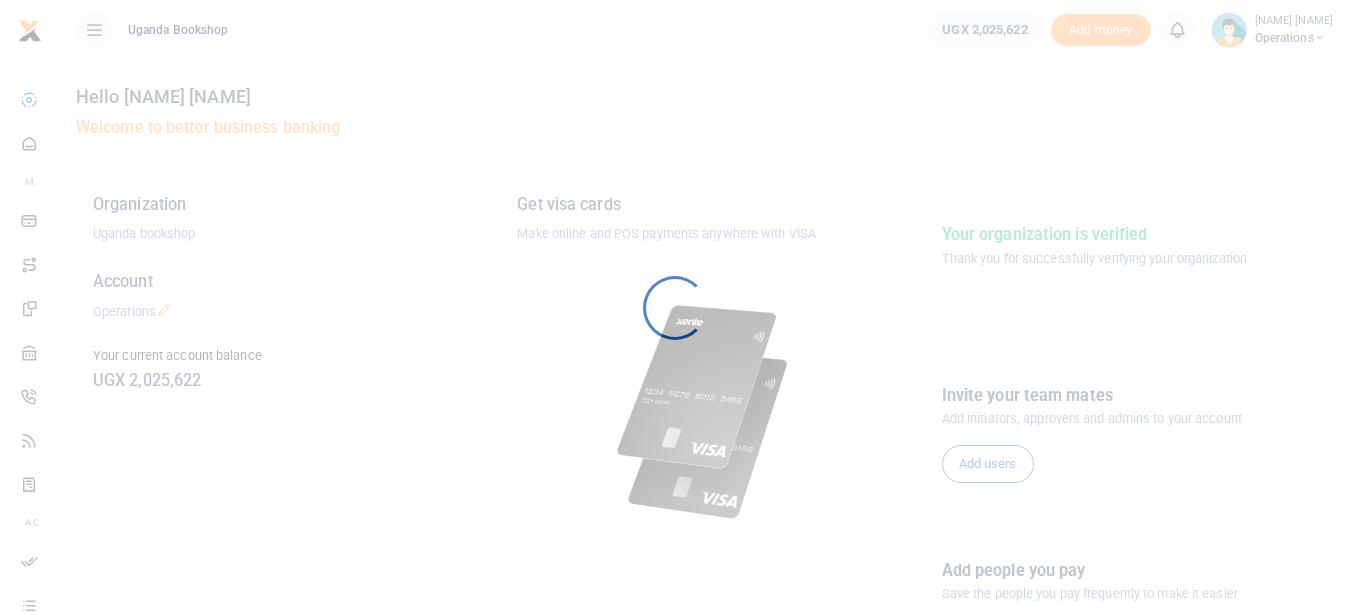 scroll, scrollTop: 0, scrollLeft: 0, axis: both 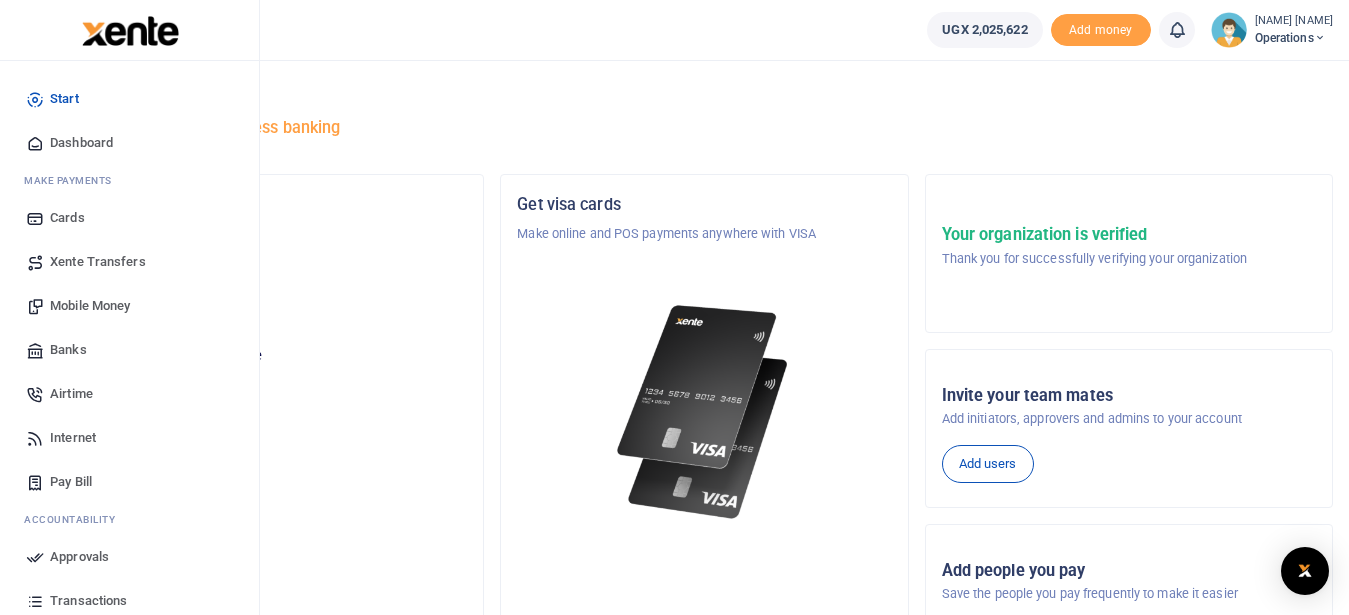 click on "Dashboard" at bounding box center [81, 143] 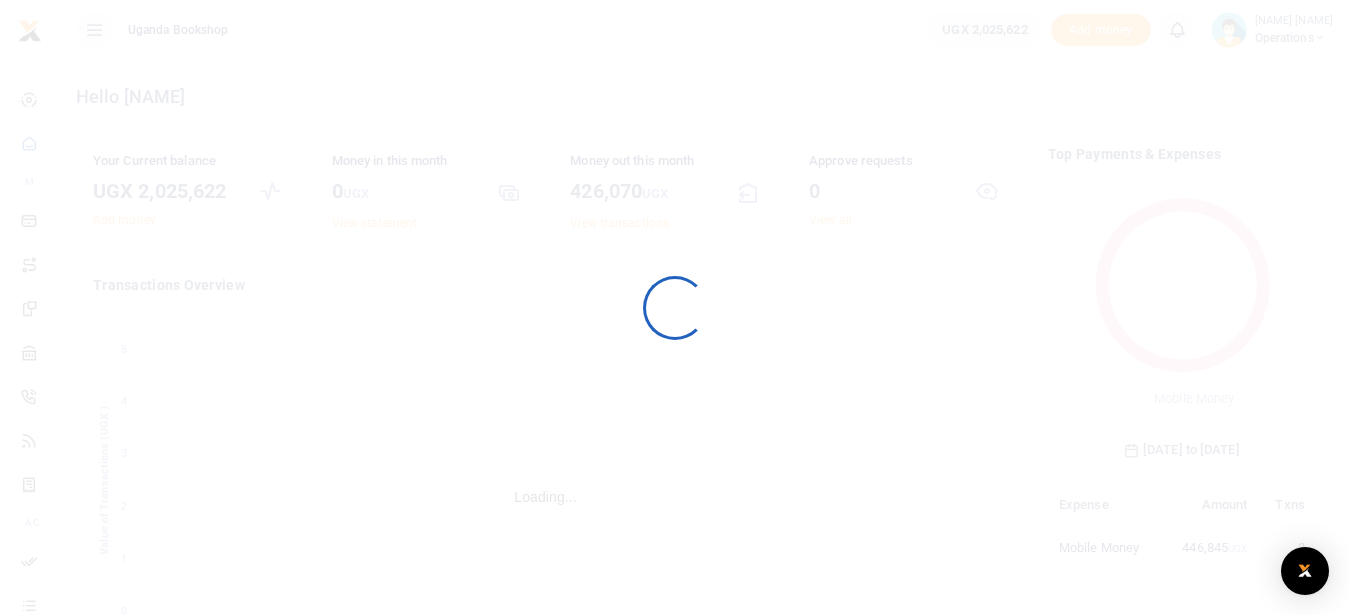 scroll, scrollTop: 0, scrollLeft: 0, axis: both 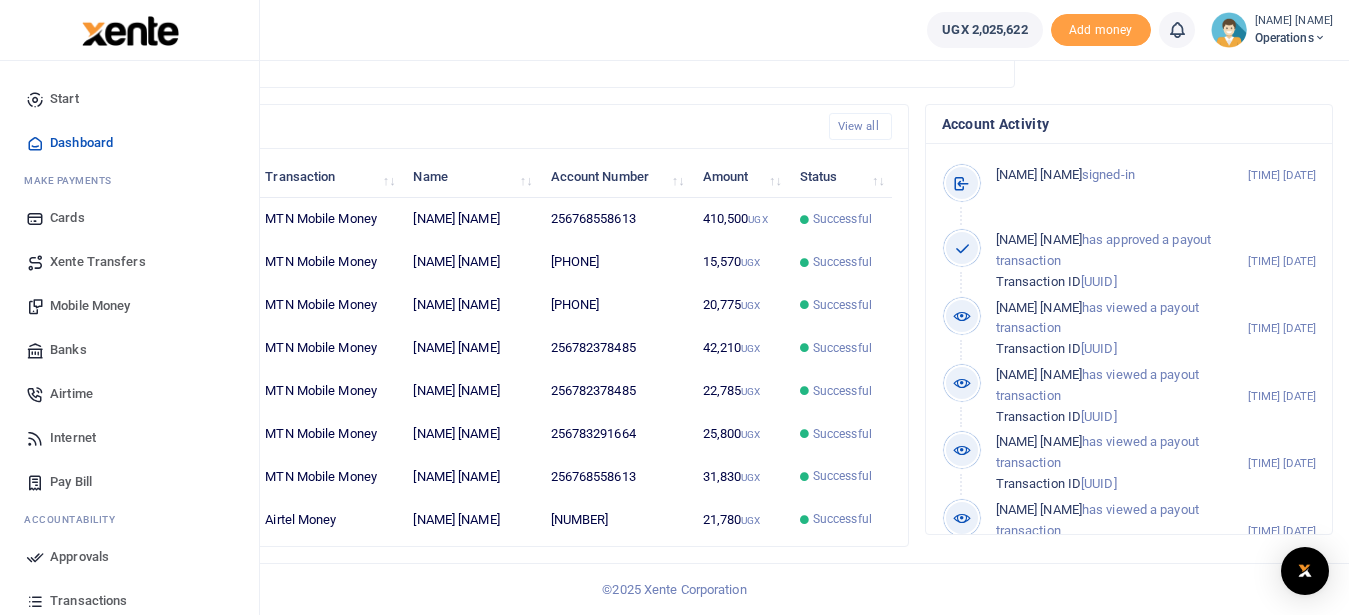 click on "Mobile Money" at bounding box center [90, 306] 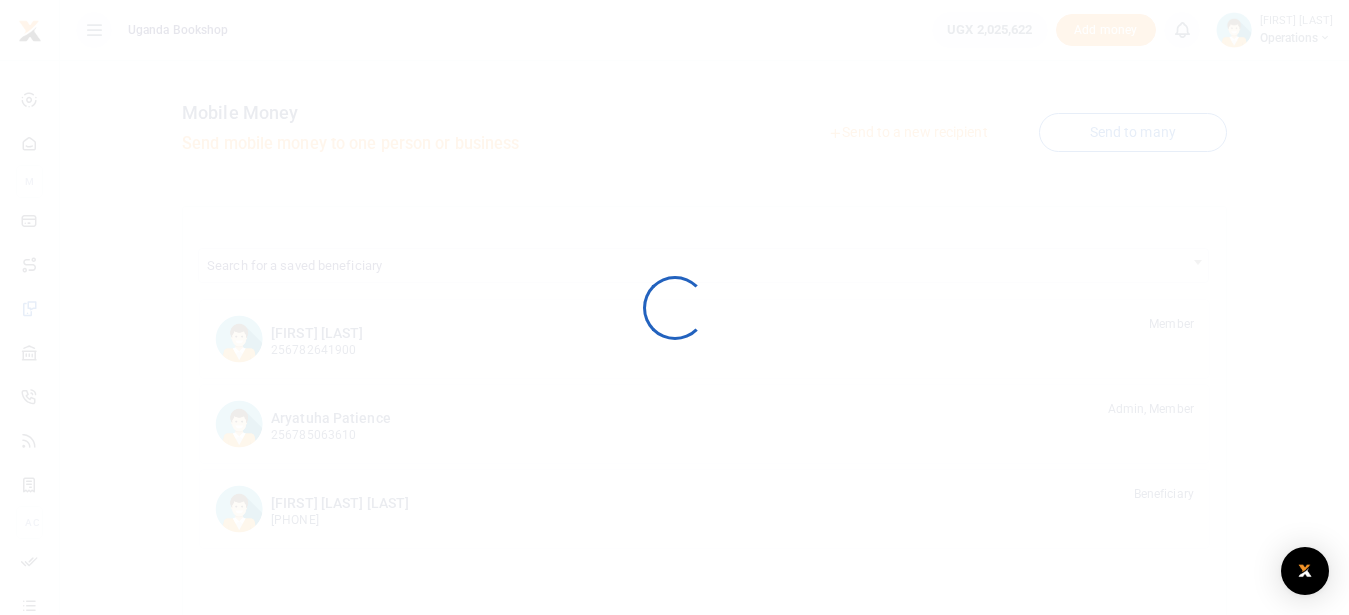 scroll, scrollTop: 0, scrollLeft: 0, axis: both 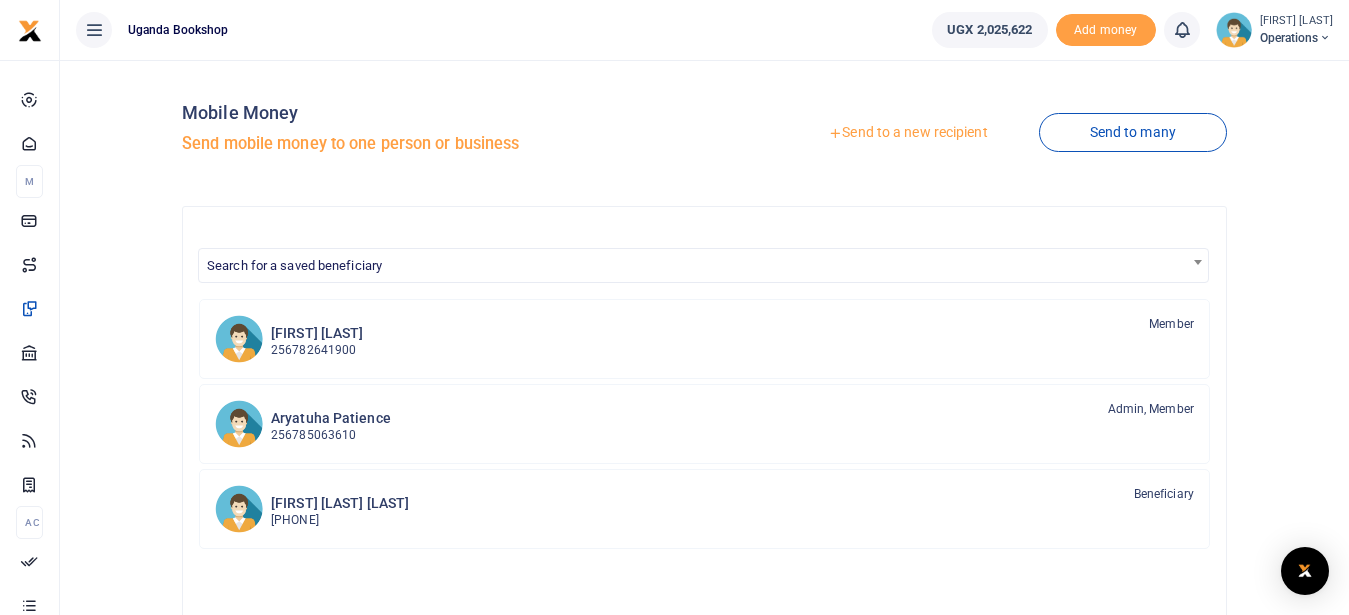 click on "Send to a new recipient" at bounding box center [907, 133] 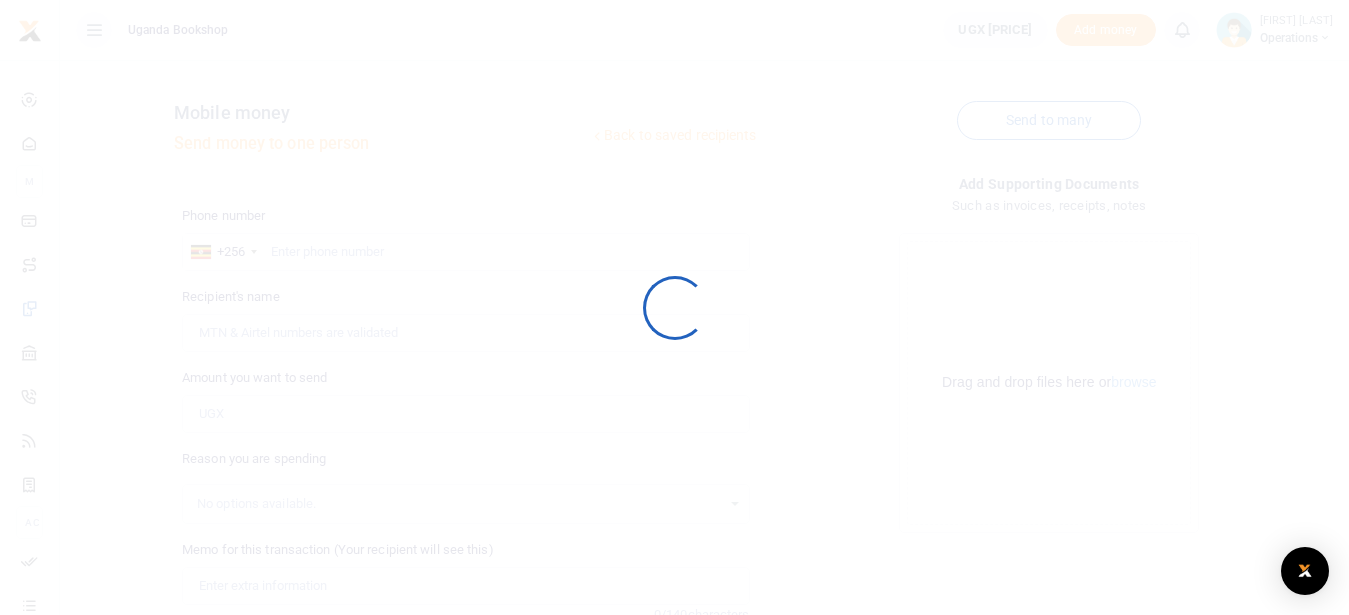 scroll, scrollTop: 0, scrollLeft: 0, axis: both 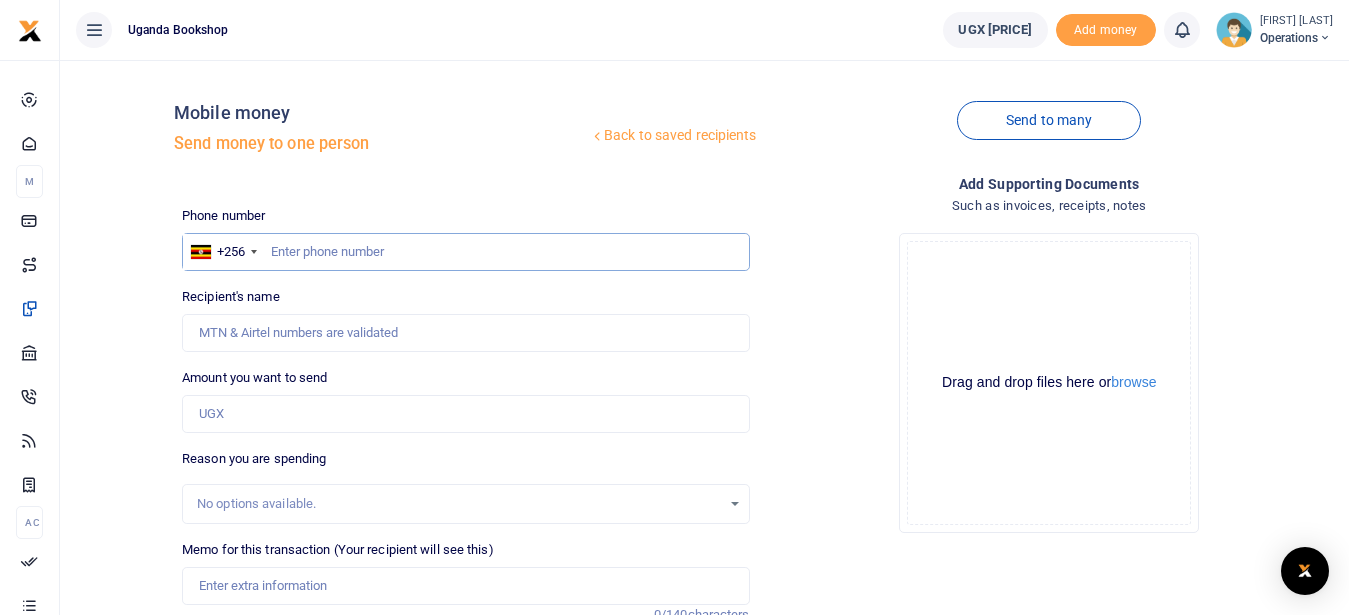 click at bounding box center [465, 252] 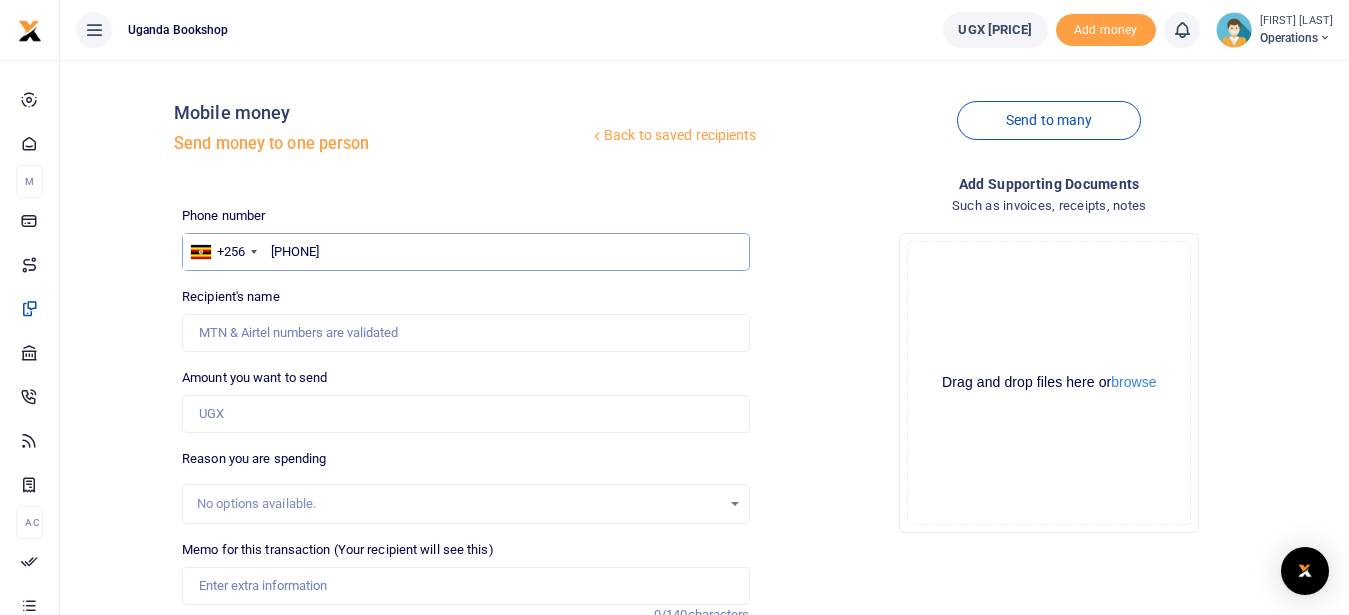type on "782378485" 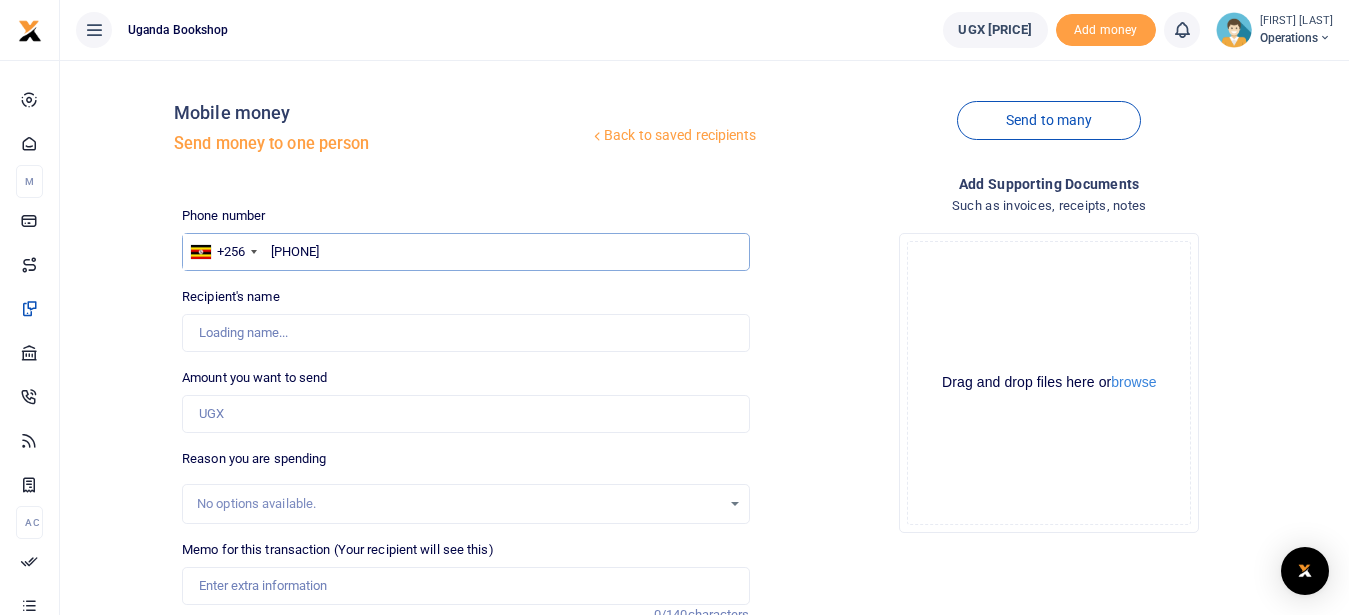 type on "[NAME] [NAME]" 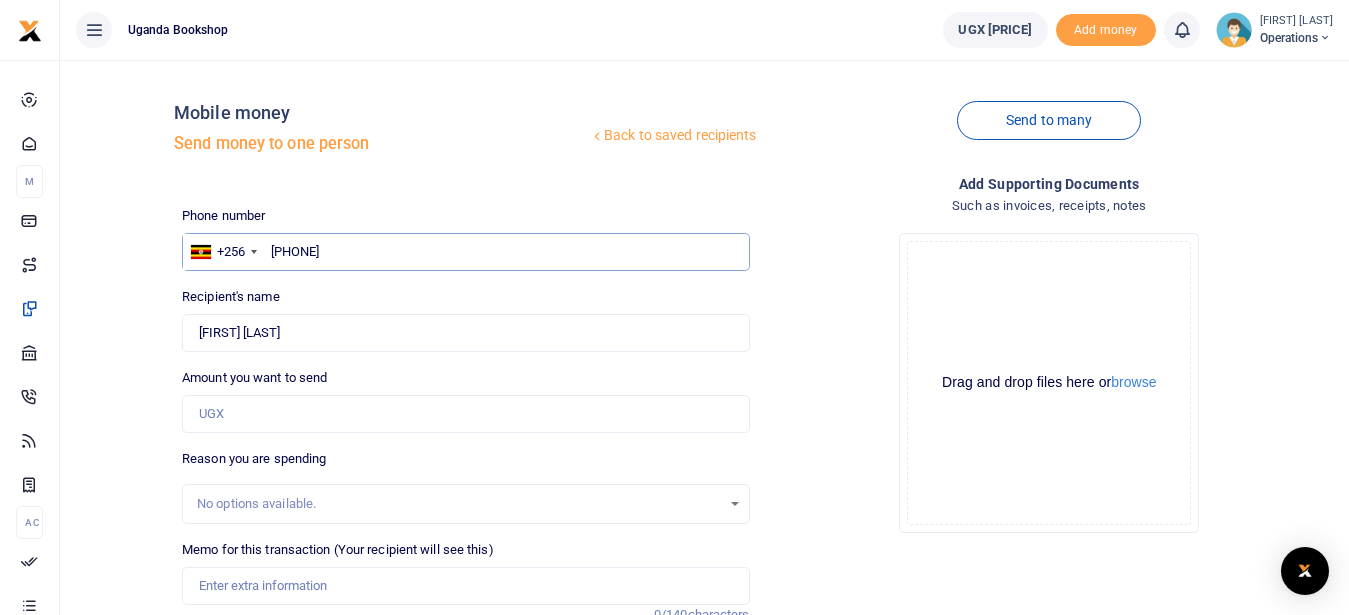 type on "782378485" 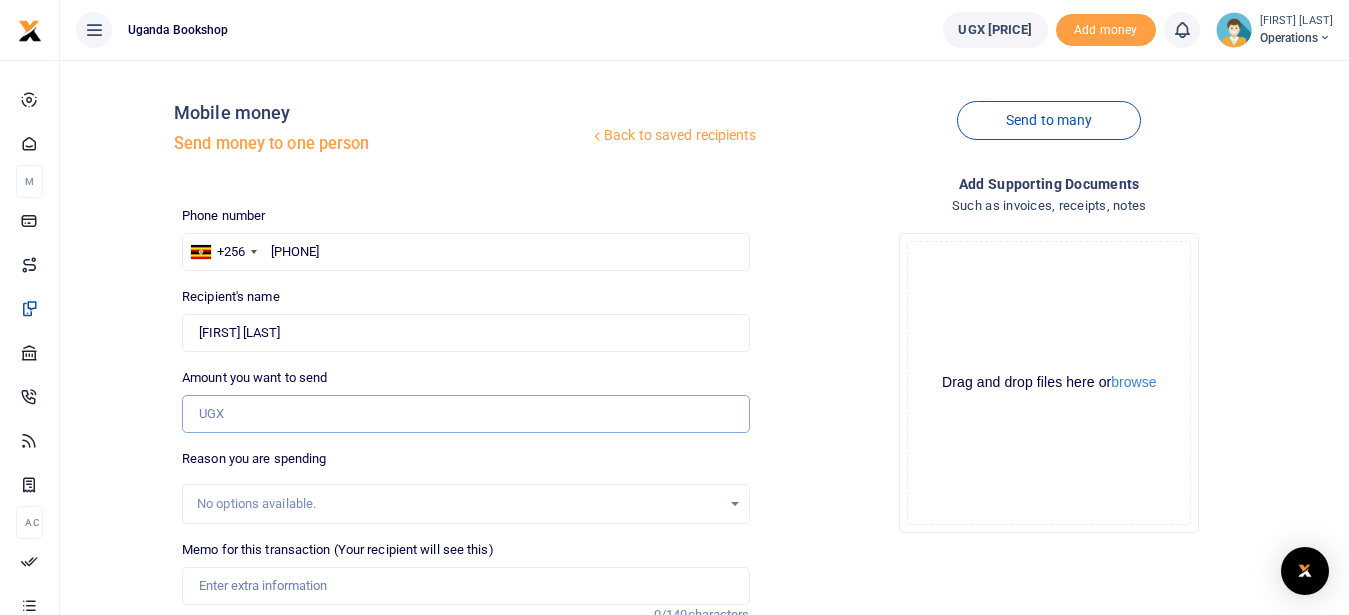 click on "Amount you want to send" at bounding box center (465, 414) 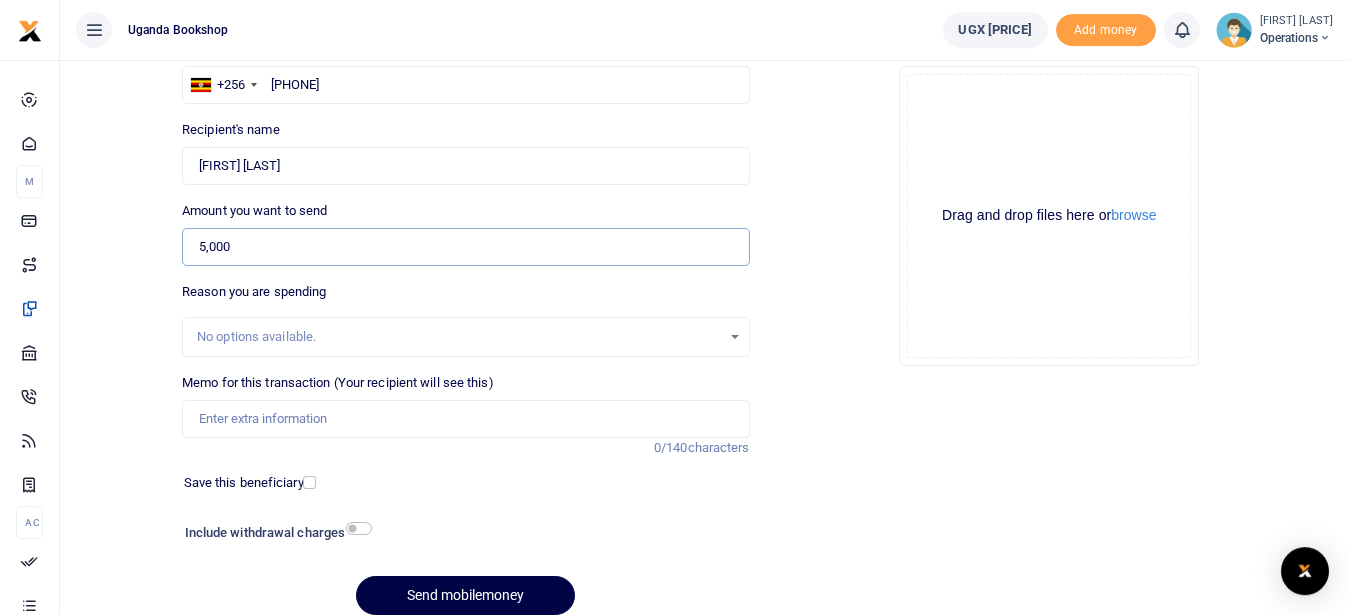 scroll, scrollTop: 168, scrollLeft: 0, axis: vertical 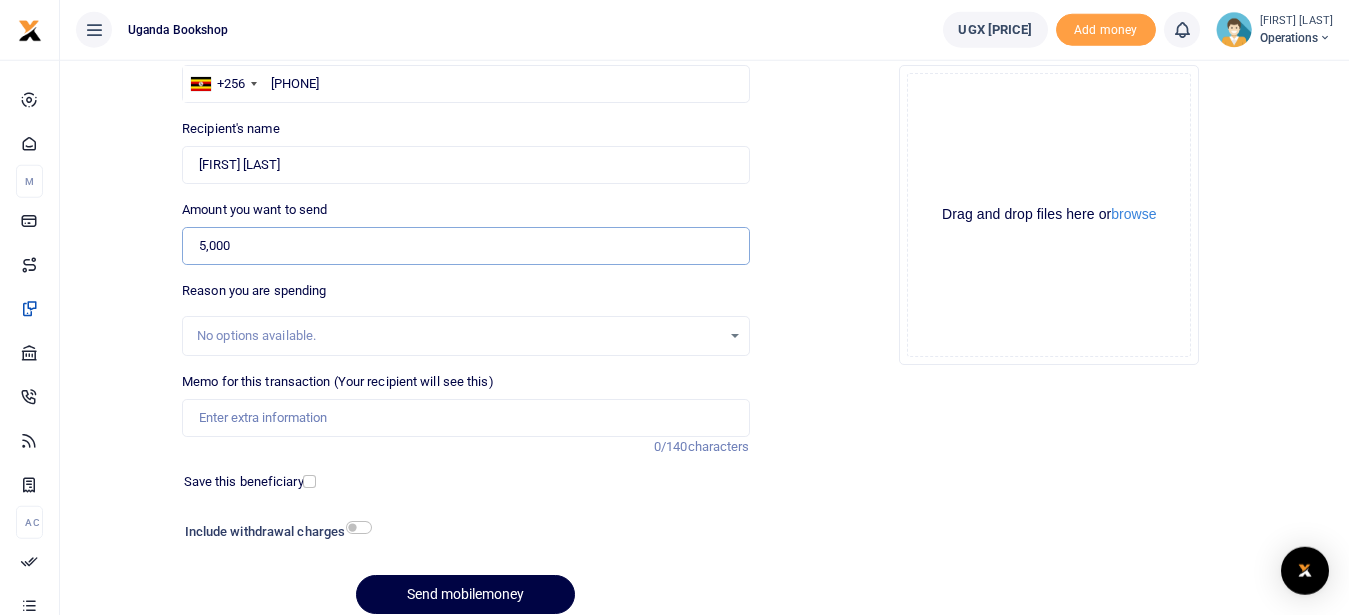 type on "5,000" 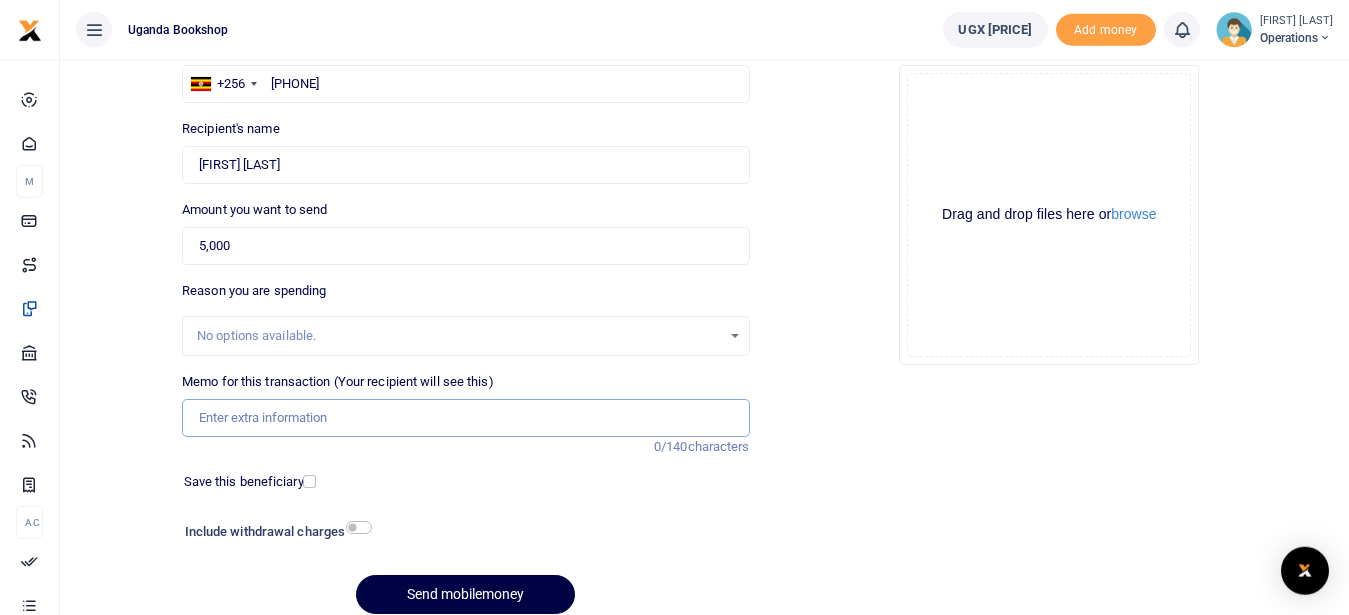 click on "Memo for this transaction (Your recipient will see this)" at bounding box center [465, 418] 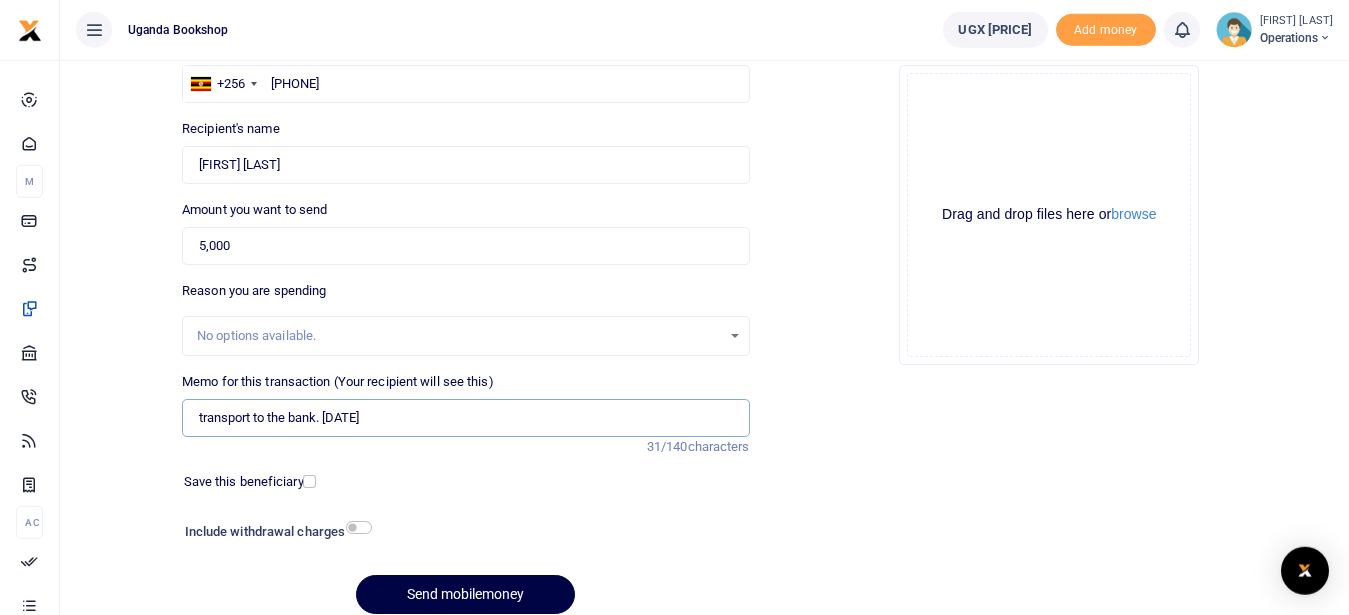 type on "transport to the bank. 1 8 2025" 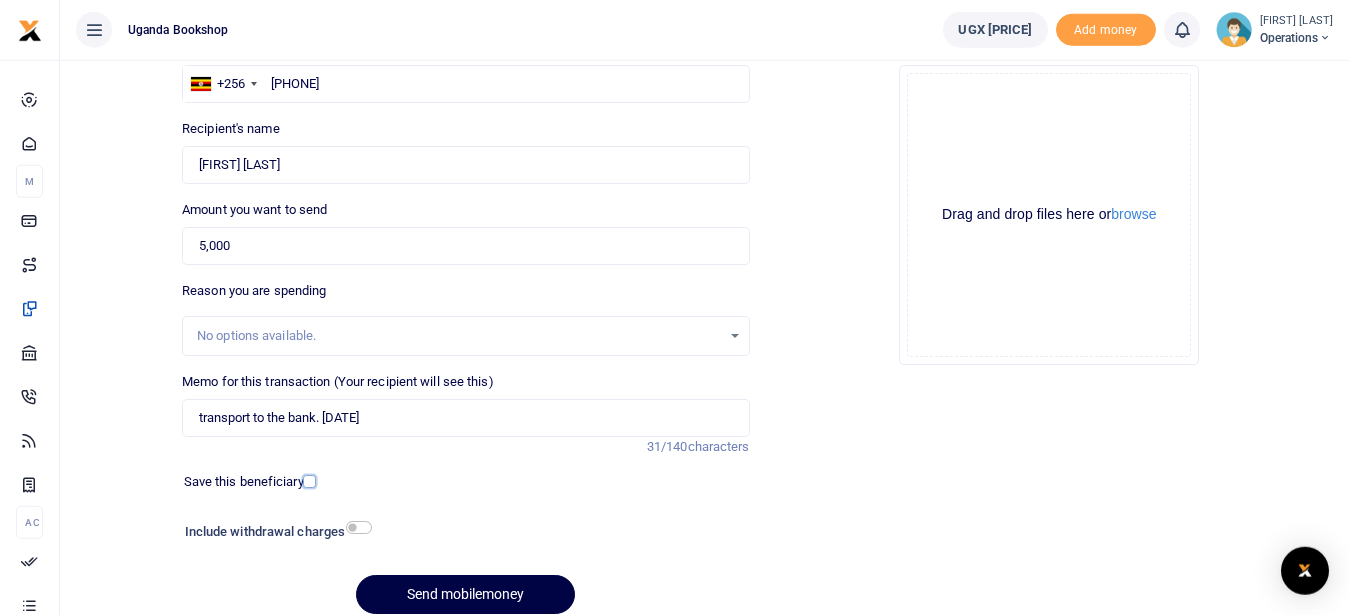 click at bounding box center [309, 481] 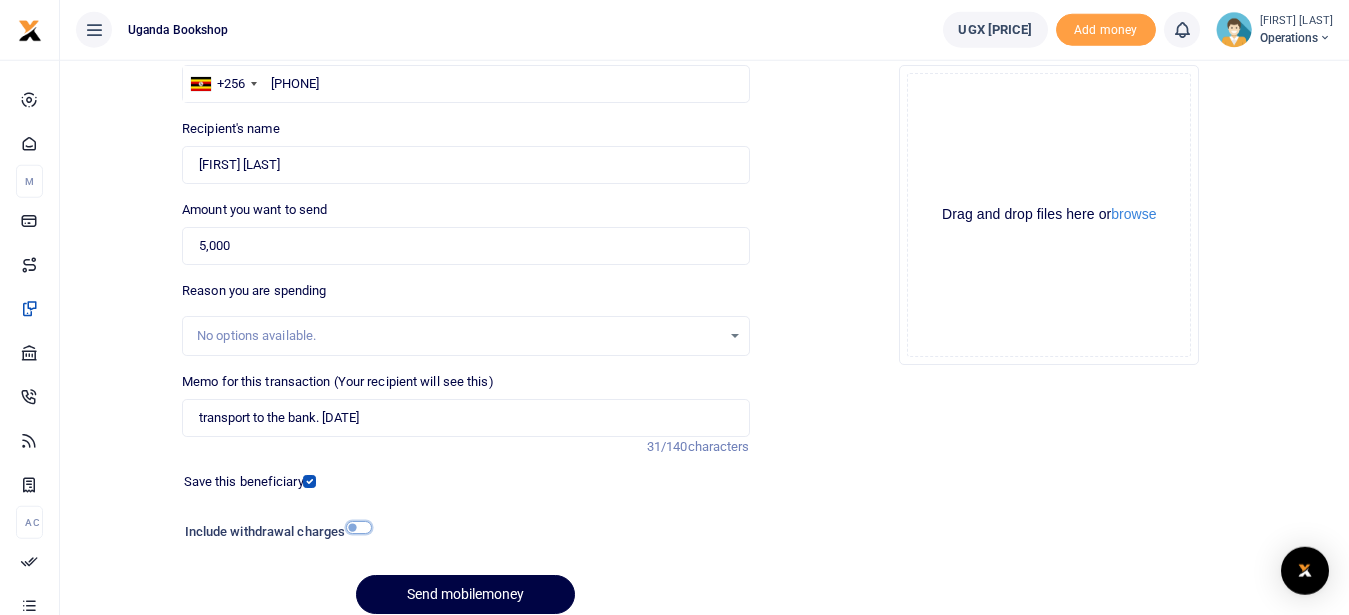 click at bounding box center [359, 527] 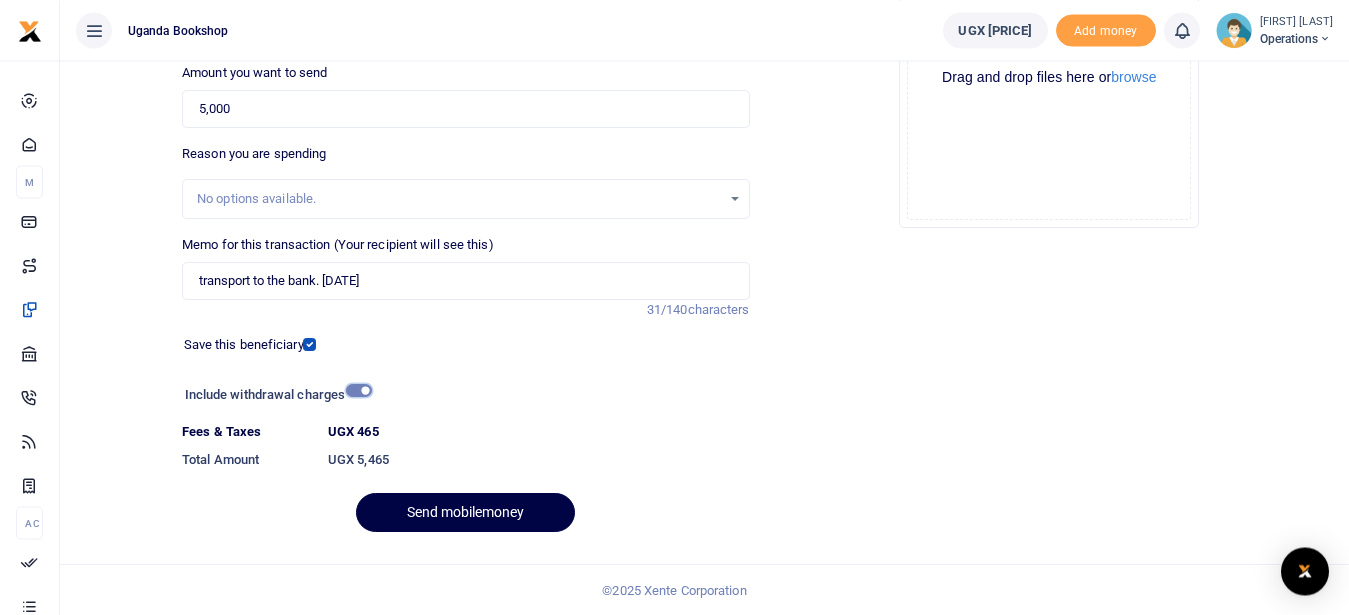 scroll, scrollTop: 306, scrollLeft: 0, axis: vertical 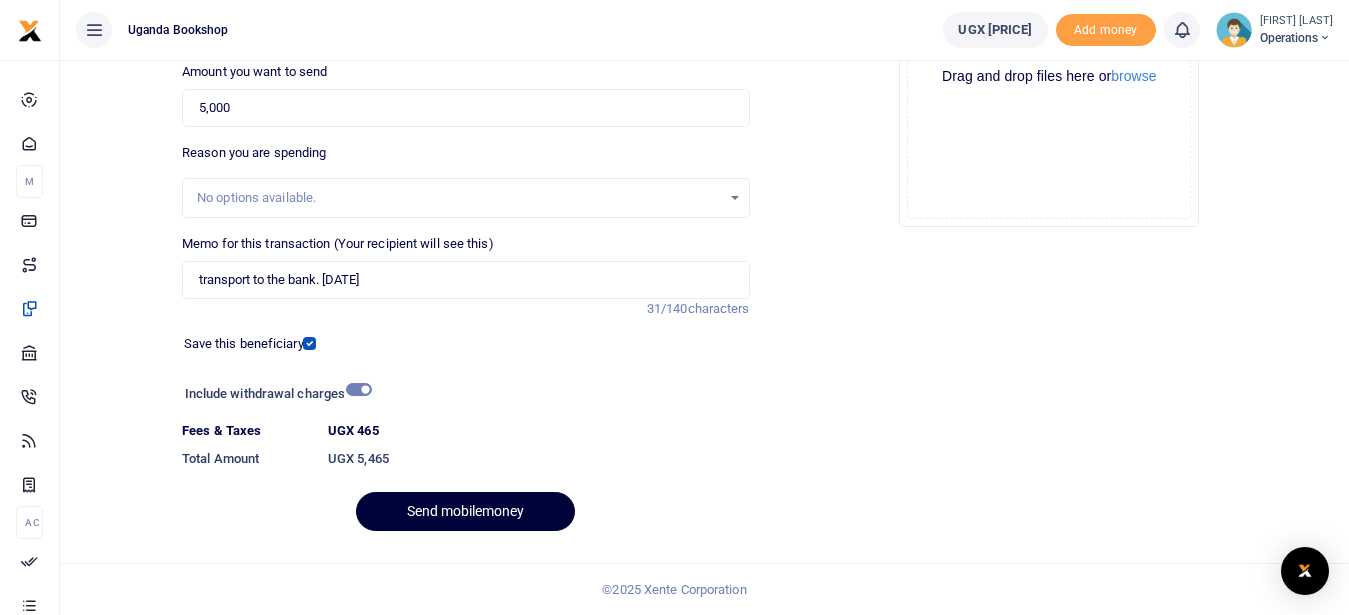 click on "Send mobilemoney" at bounding box center (465, 511) 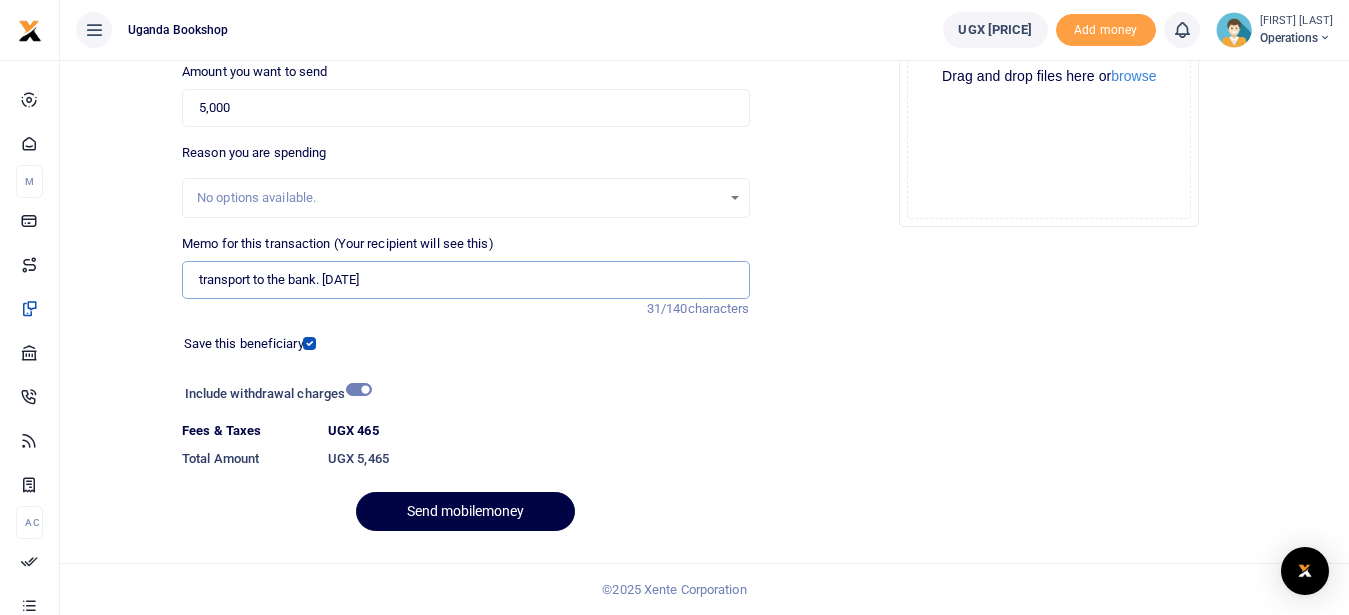 click on "transport to the bank. 1 8 2025" at bounding box center (465, 280) 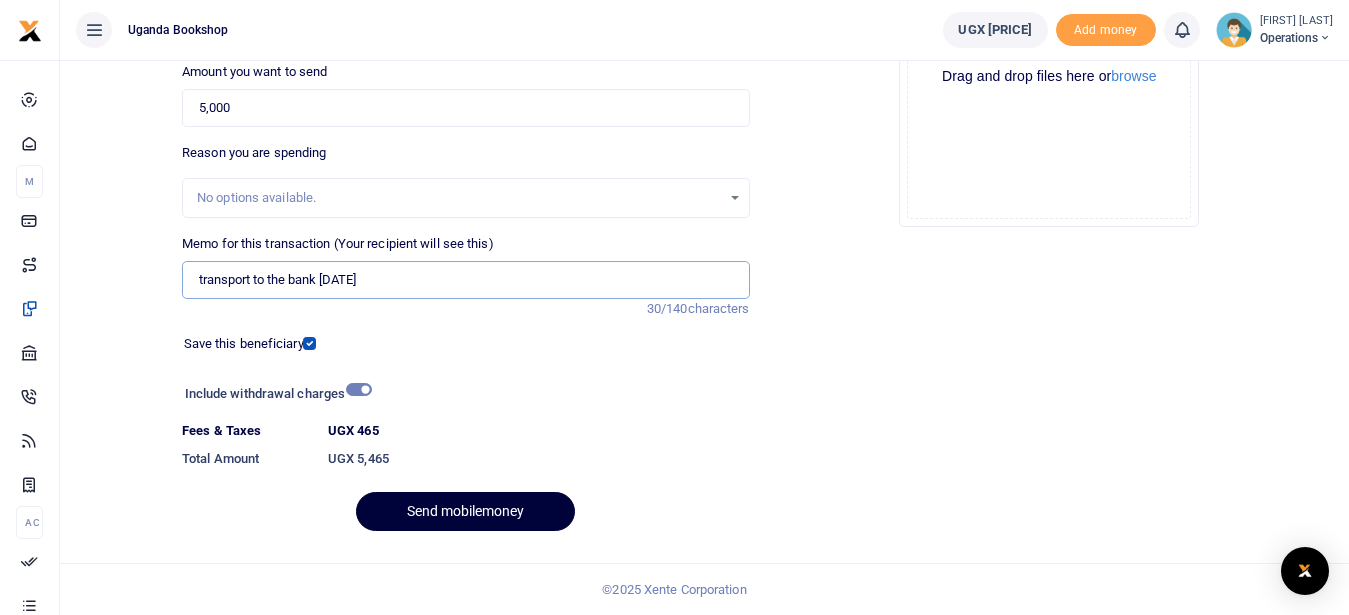 type on "transport to the bank 1 8 2025" 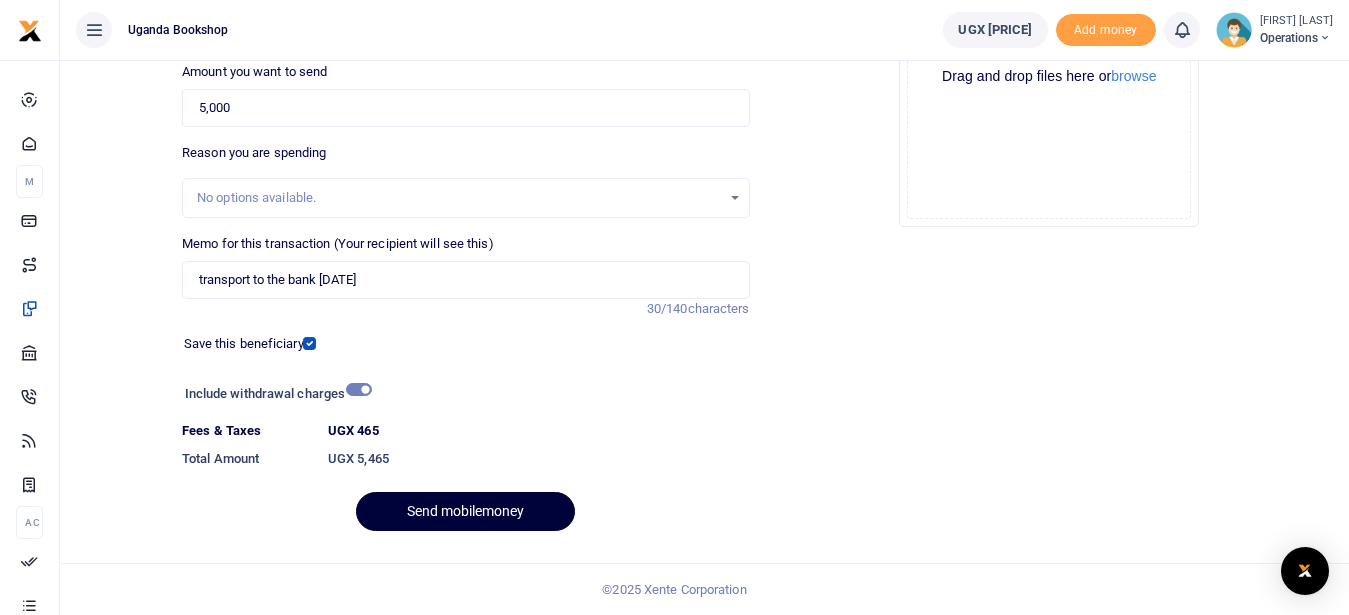 click on "Send mobilemoney" at bounding box center [465, 511] 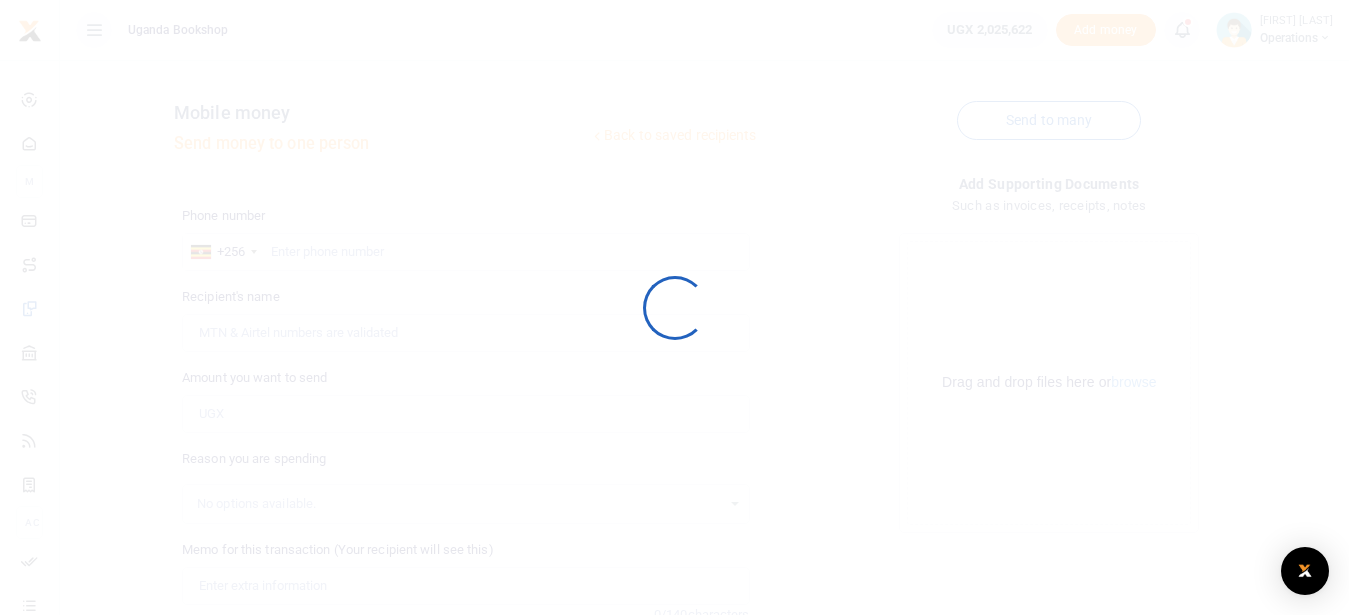 scroll, scrollTop: 0, scrollLeft: 0, axis: both 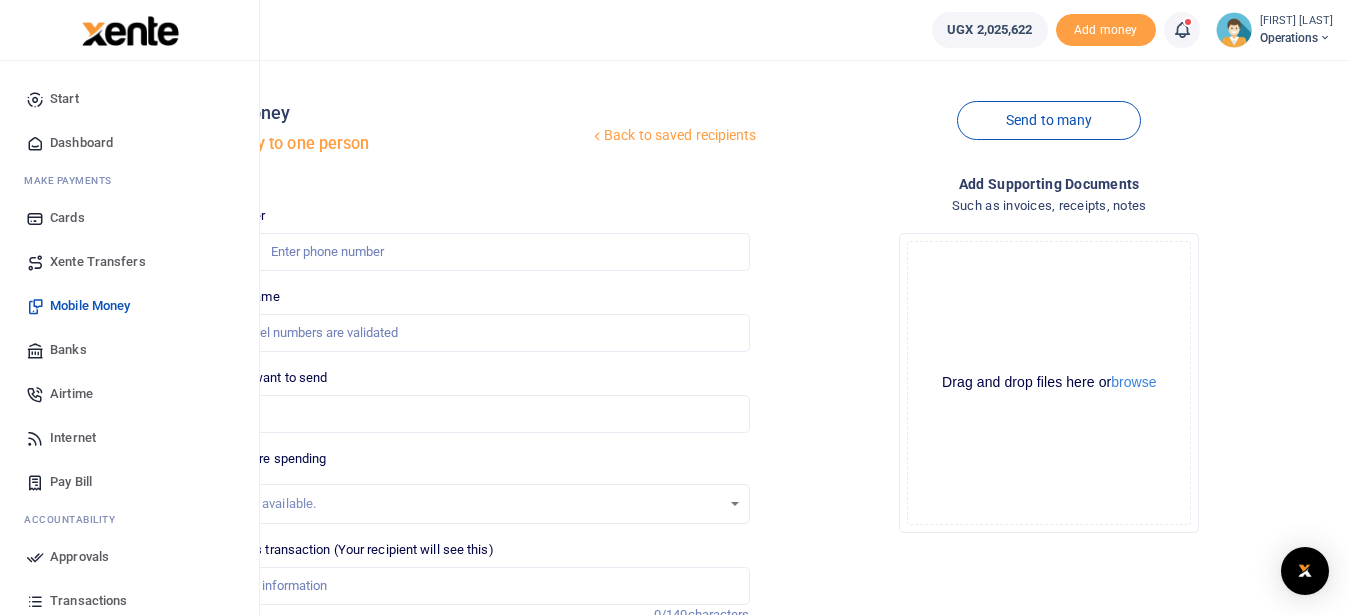 click on "Dashboard" at bounding box center (81, 143) 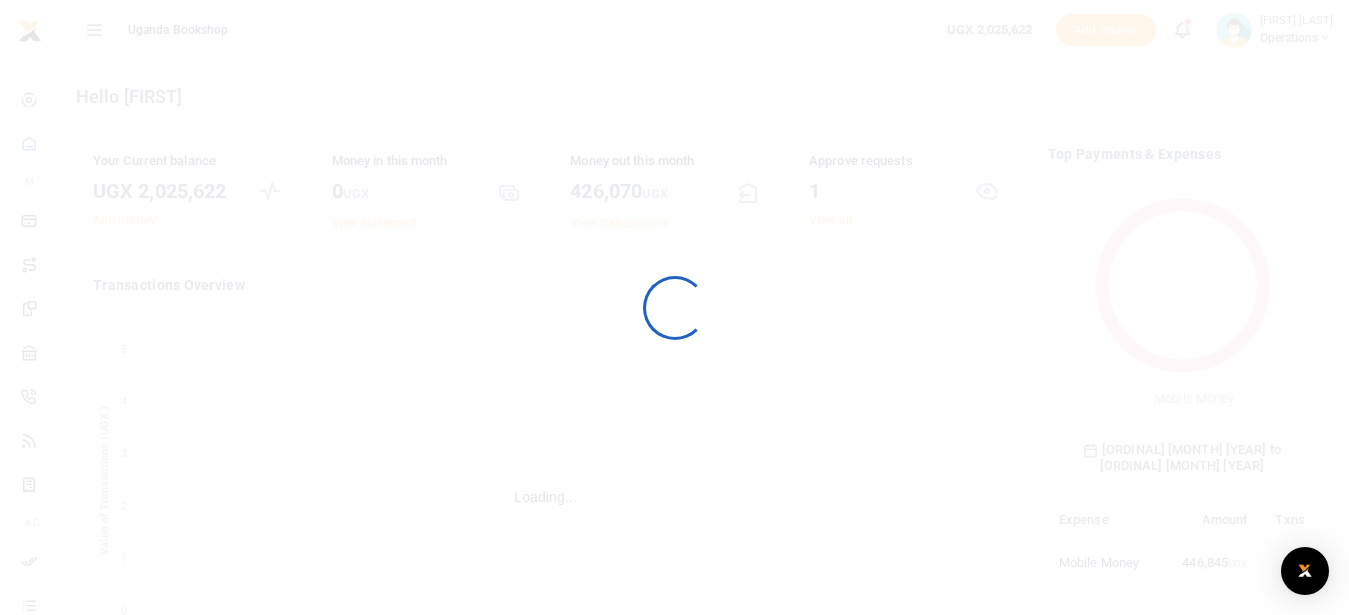 scroll, scrollTop: 0, scrollLeft: 0, axis: both 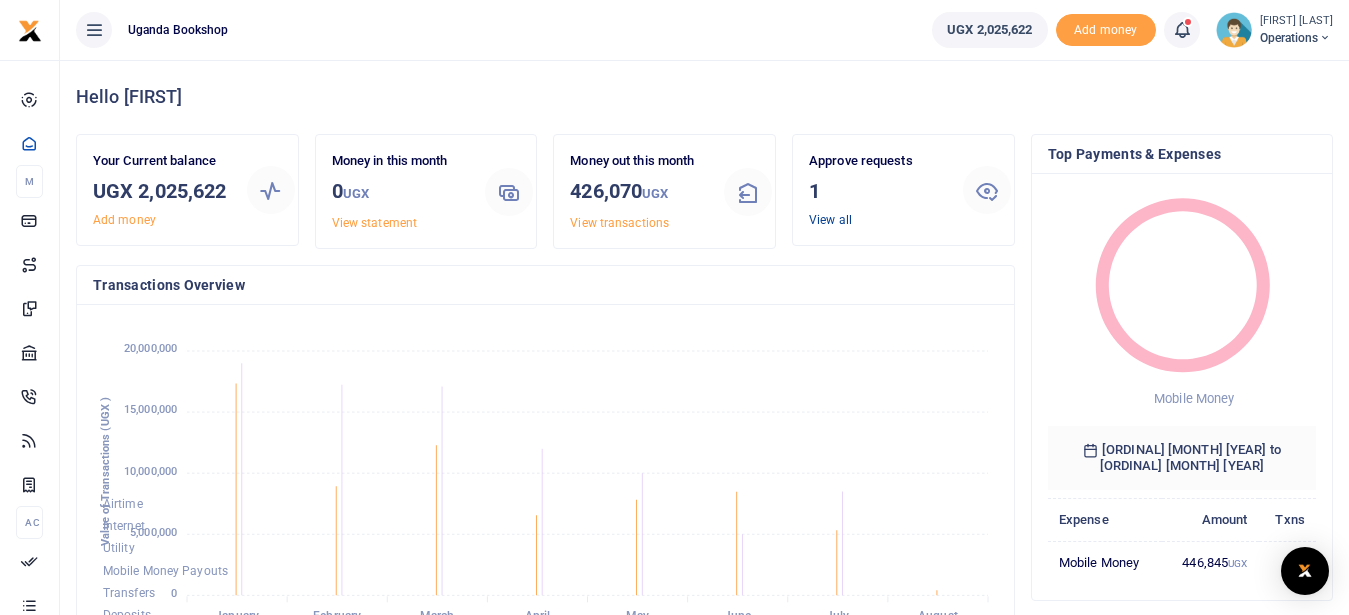 click on "View all" at bounding box center [830, 220] 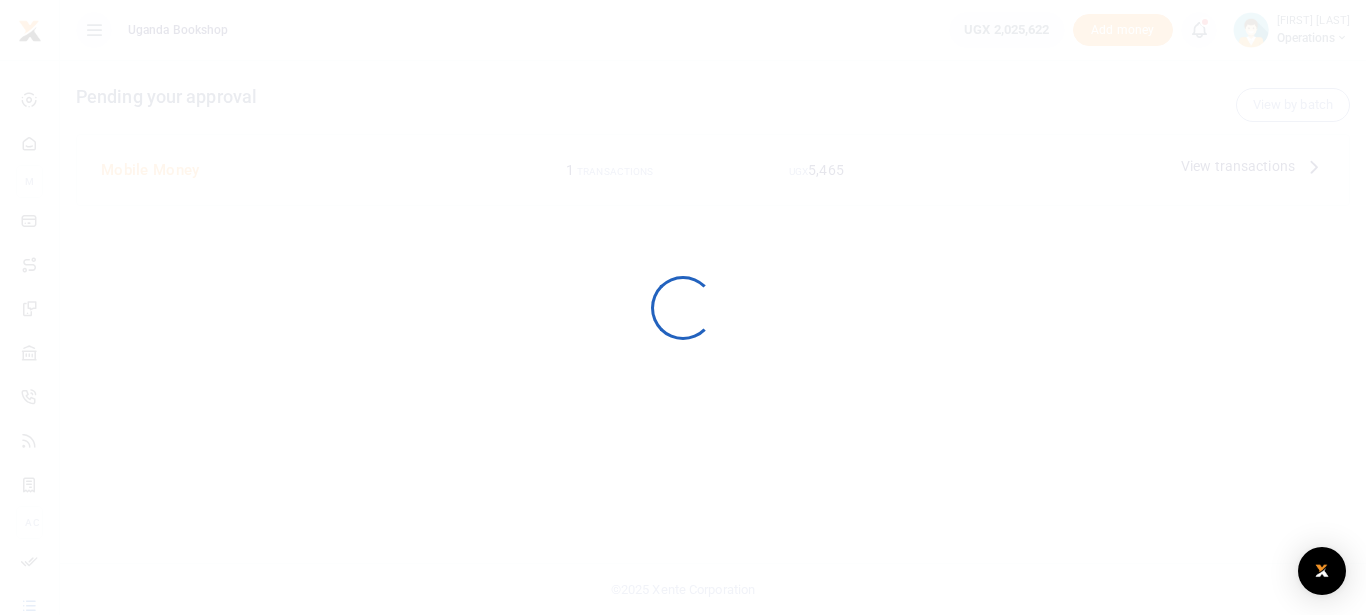 scroll, scrollTop: 0, scrollLeft: 0, axis: both 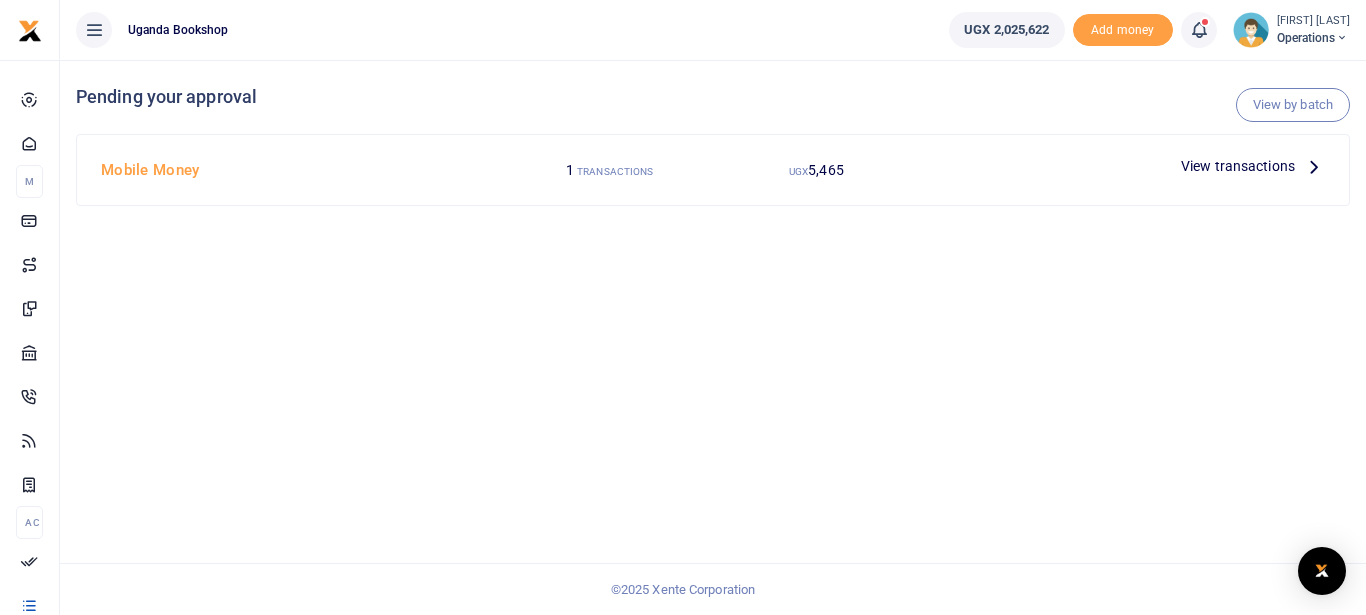 click at bounding box center [1314, 166] 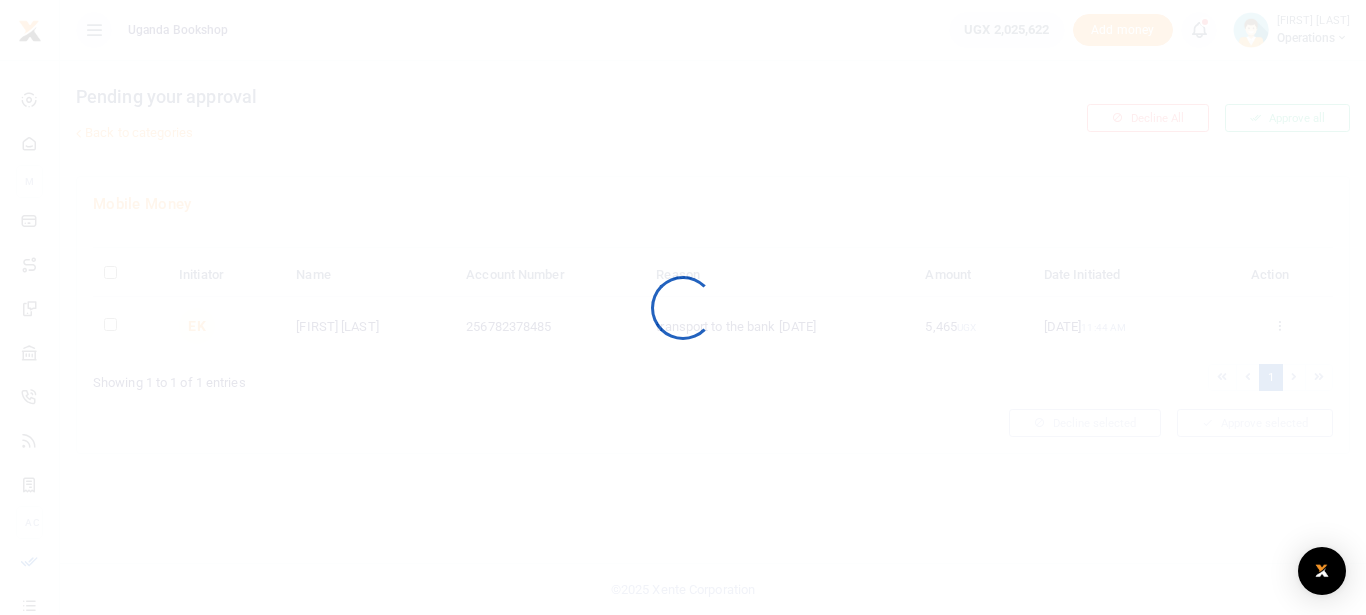 scroll, scrollTop: 0, scrollLeft: 0, axis: both 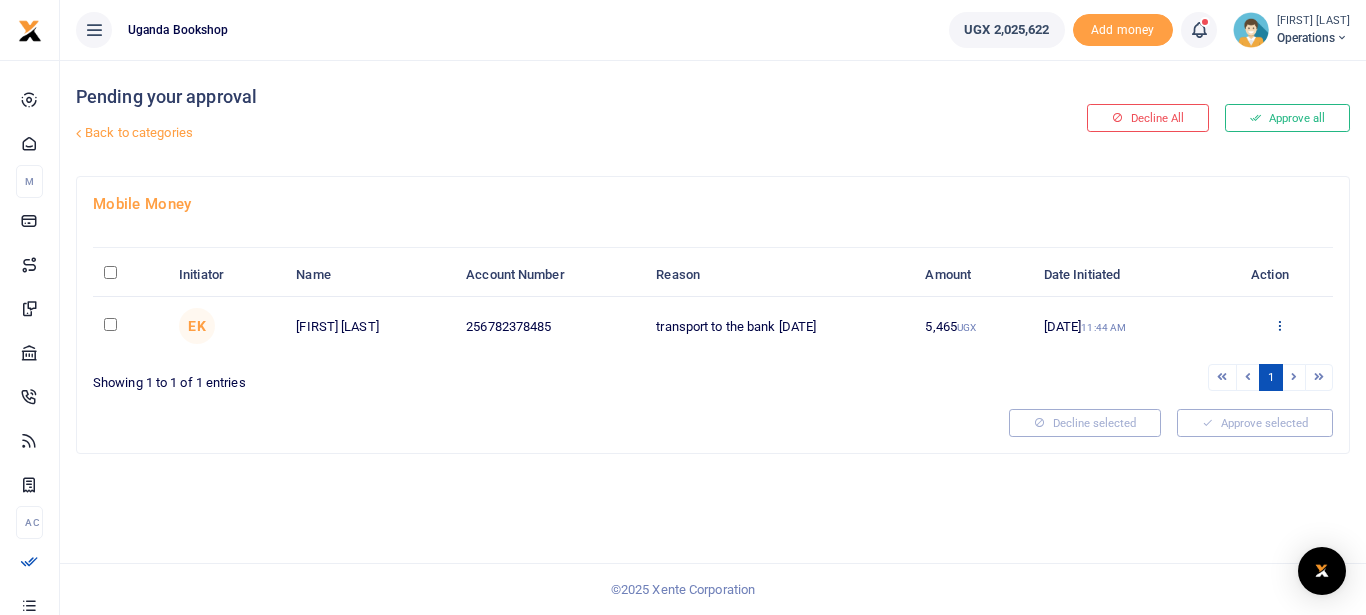 click at bounding box center (1279, 325) 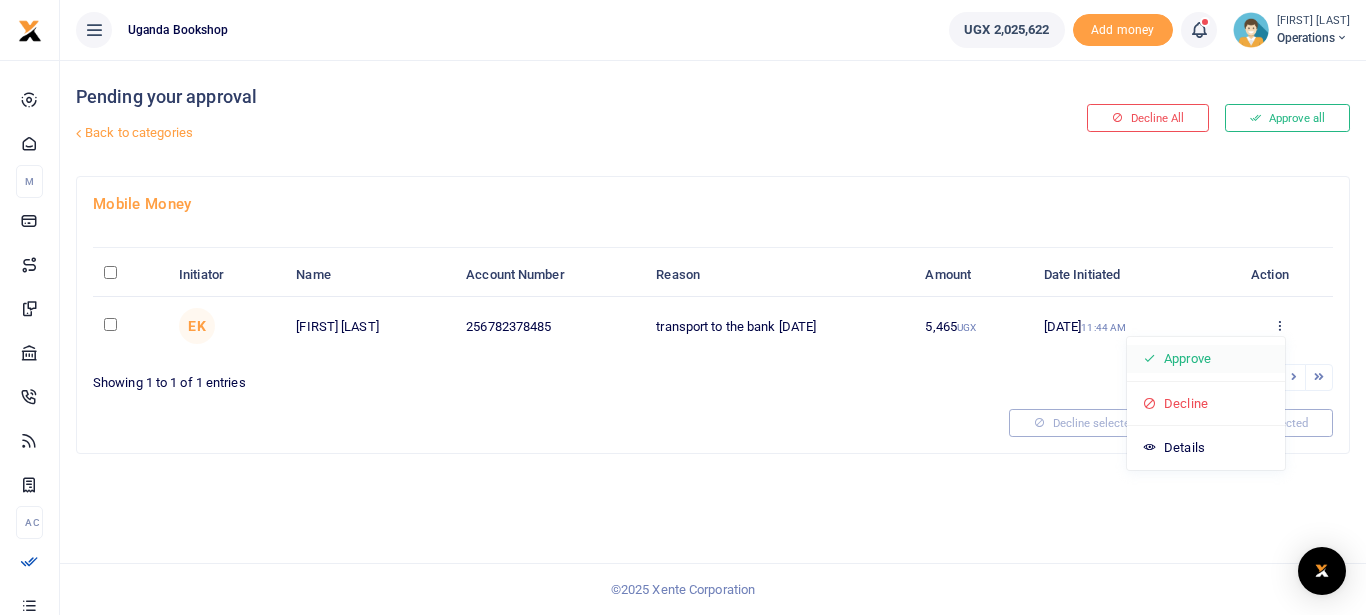 click on "Approve" at bounding box center [1206, 359] 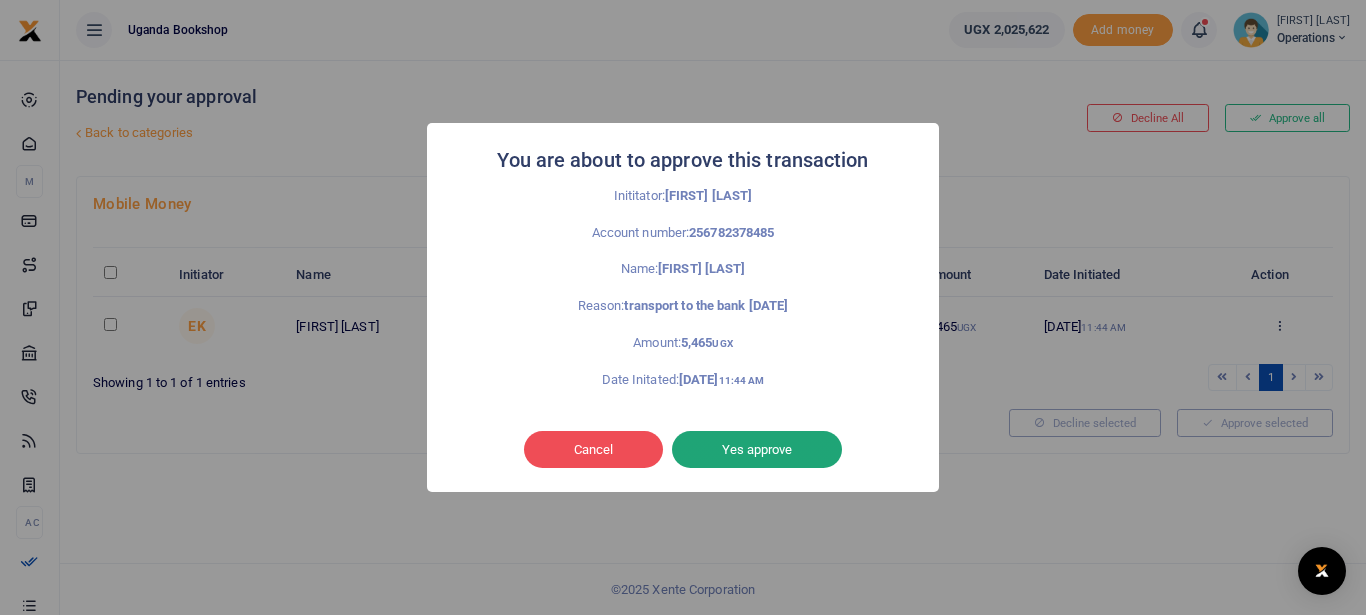 click on "Yes approve" at bounding box center [757, 450] 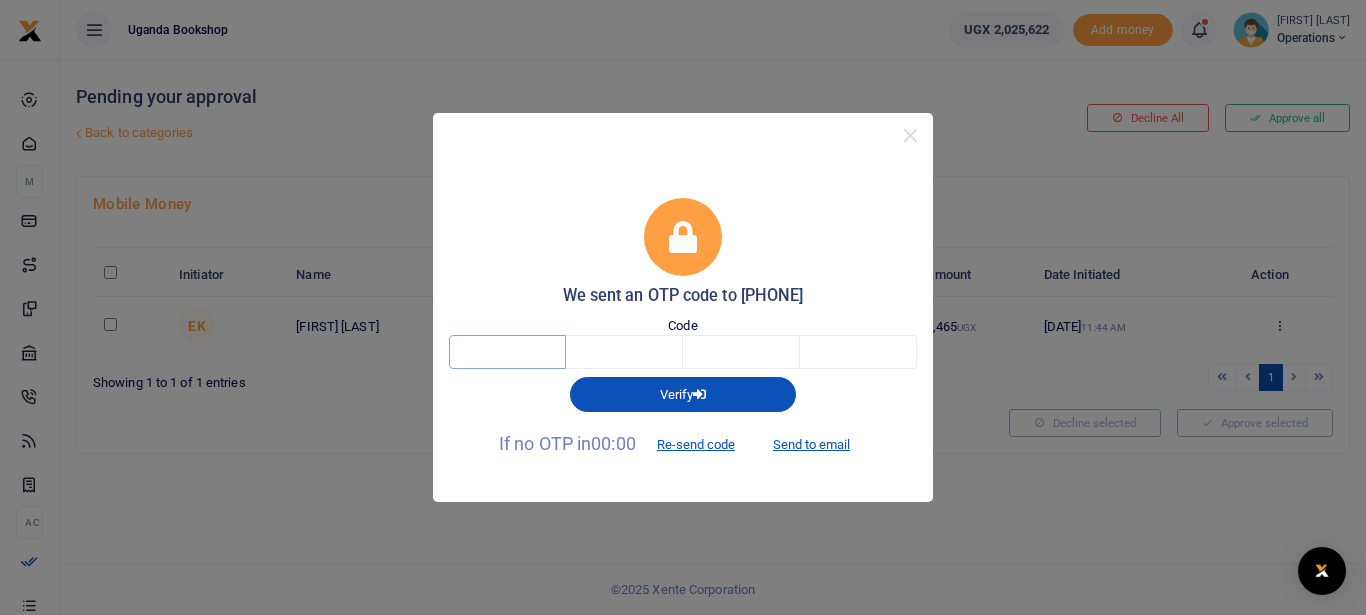 click at bounding box center (507, 352) 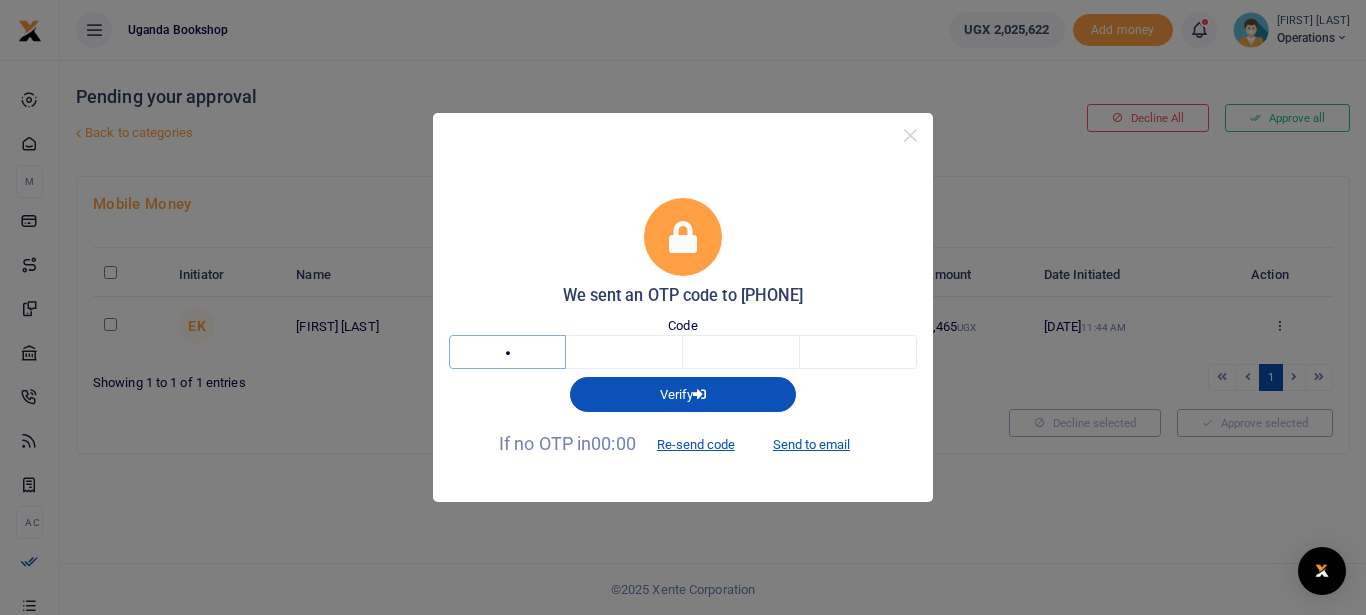 type on "4" 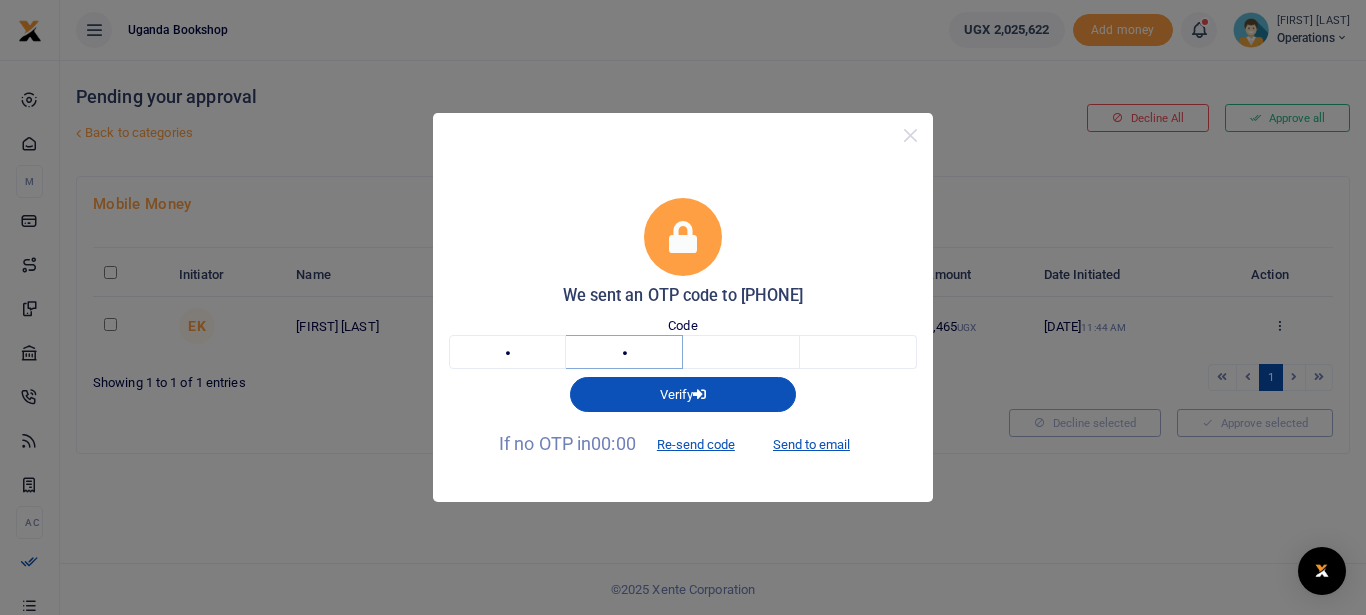 type on "0" 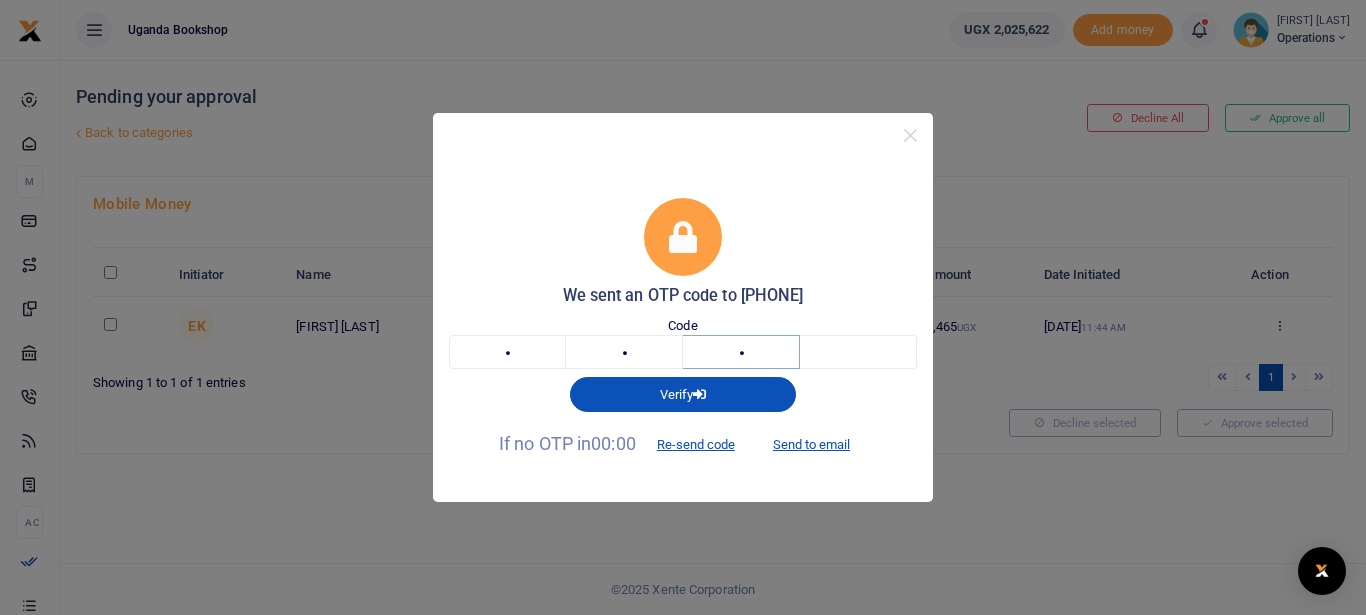 type on "3" 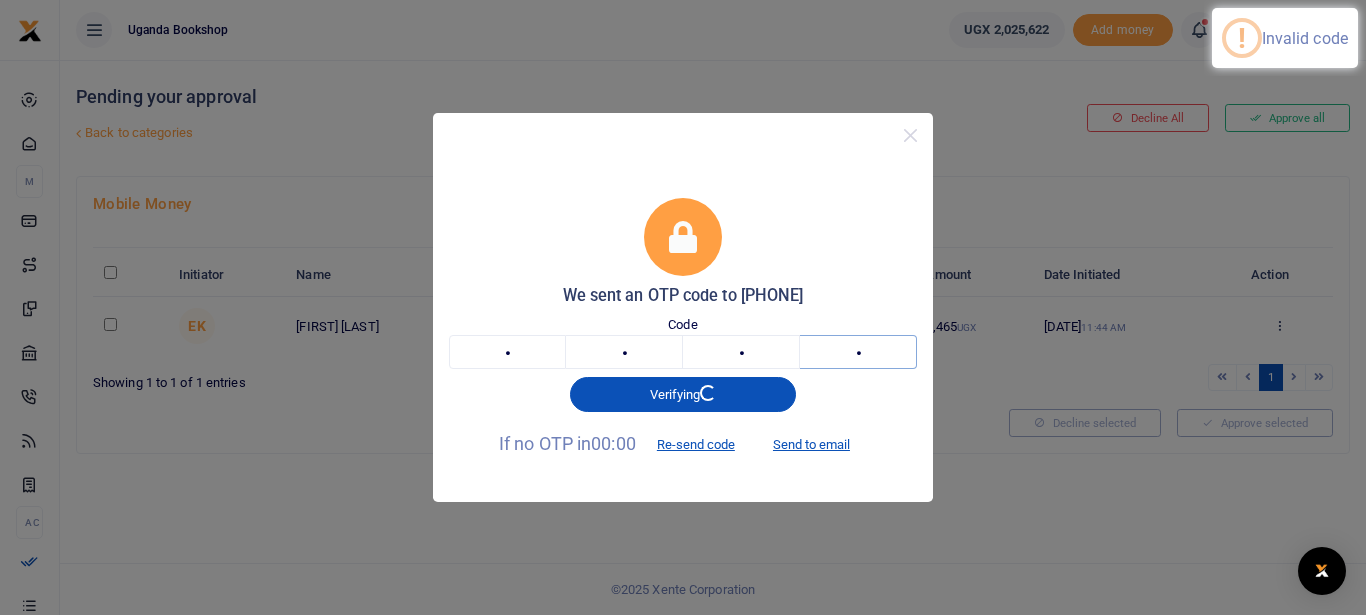 type on "1" 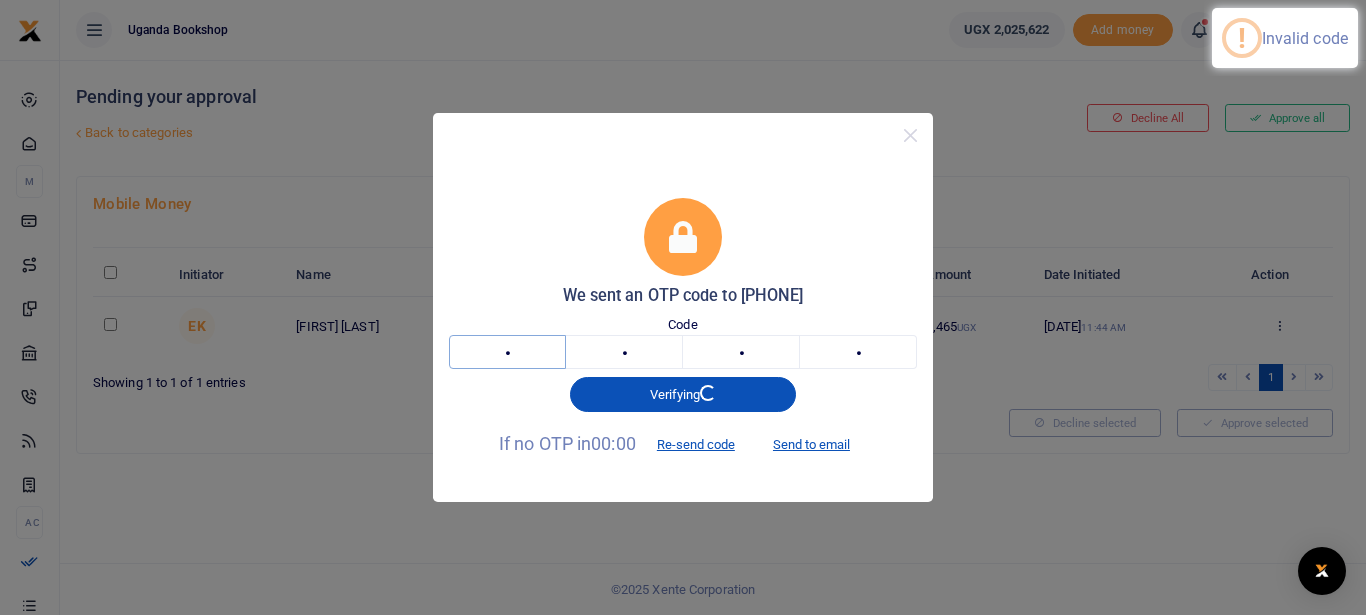 click on "4" at bounding box center (507, 352) 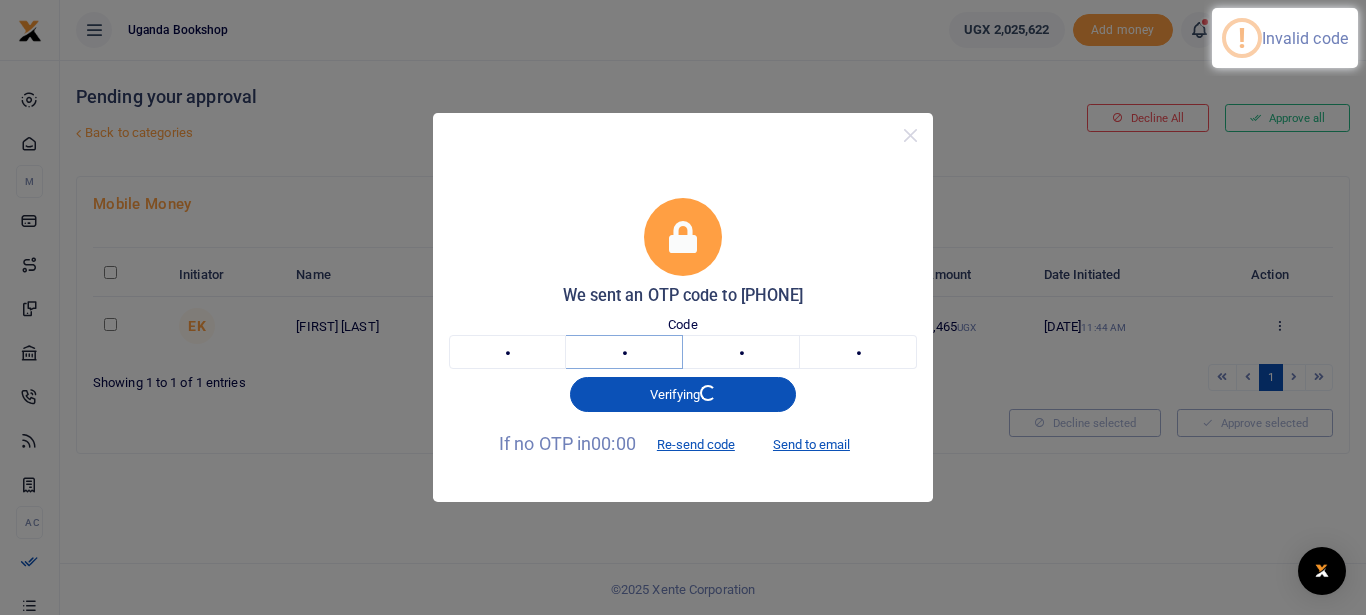 type on "5" 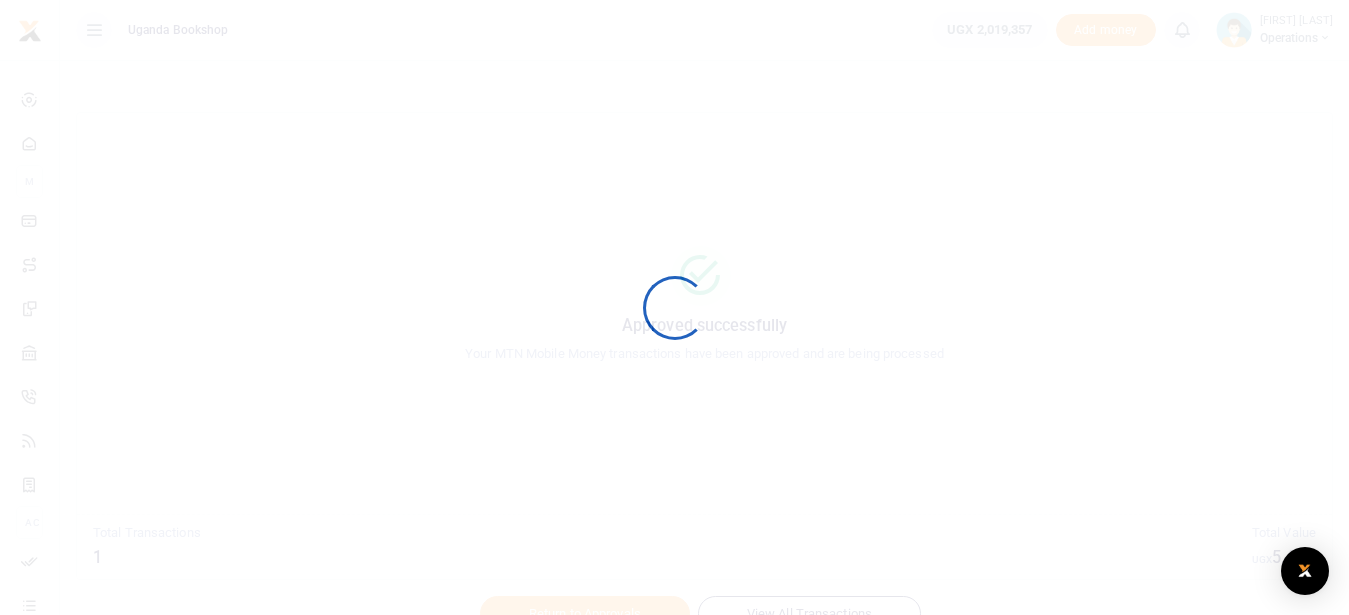 scroll, scrollTop: 0, scrollLeft: 0, axis: both 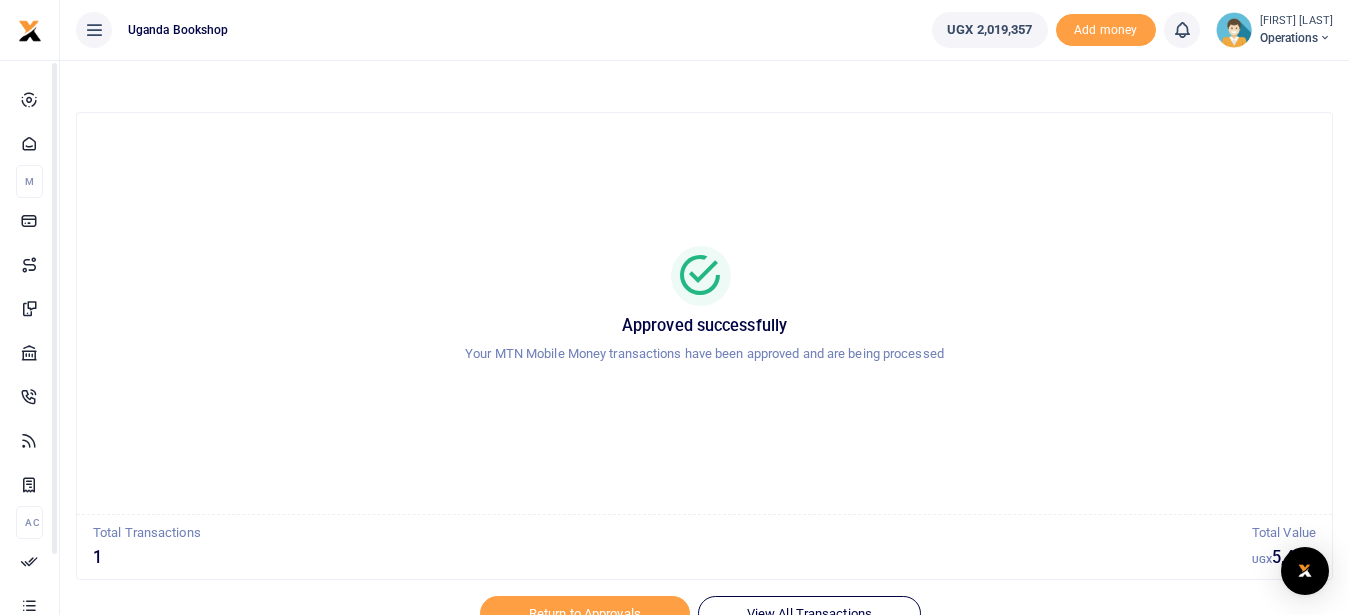 click on "Approved successfully
Your MTN Mobile Money transactions have been approved and are being processed" at bounding box center (704, 313) 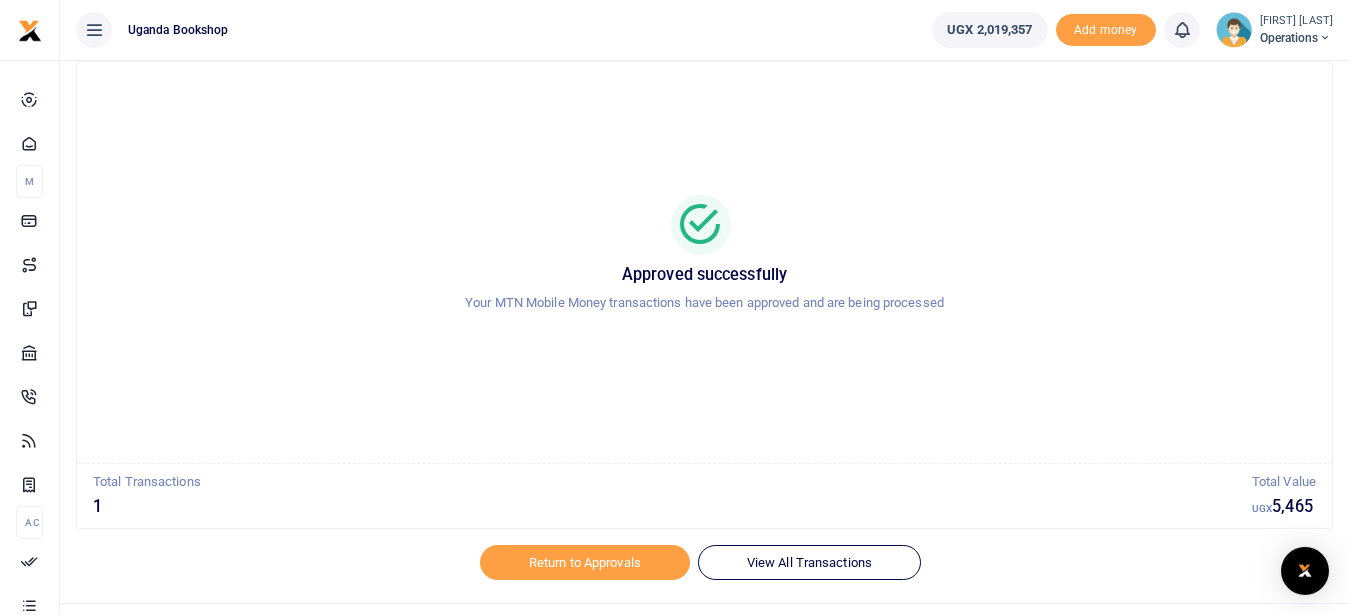 scroll, scrollTop: 92, scrollLeft: 0, axis: vertical 